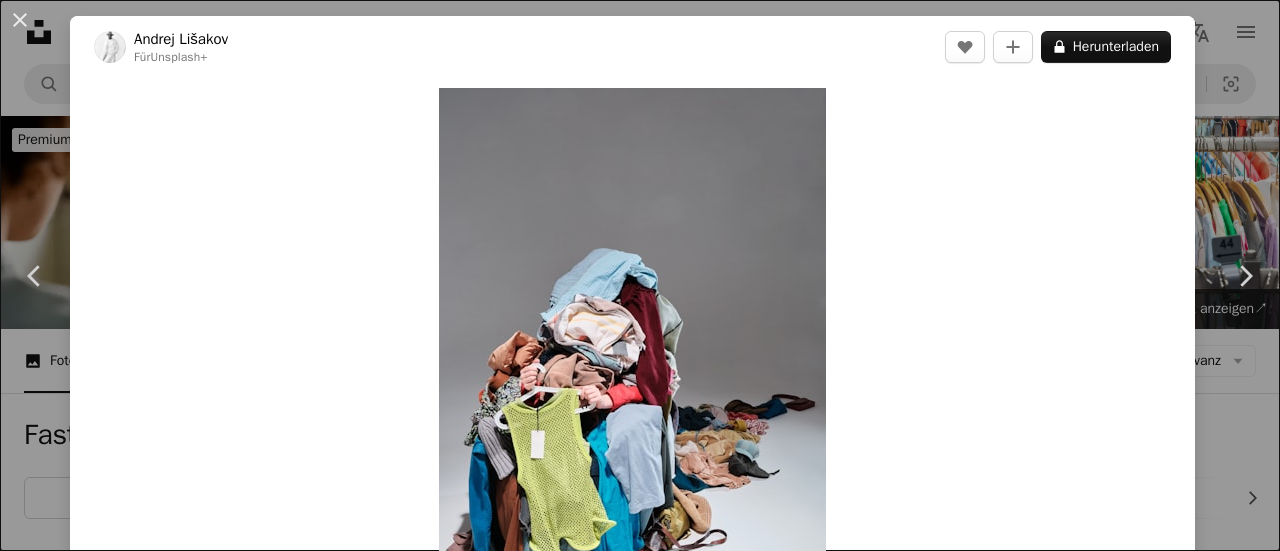 scroll, scrollTop: 1536, scrollLeft: 0, axis: vertical 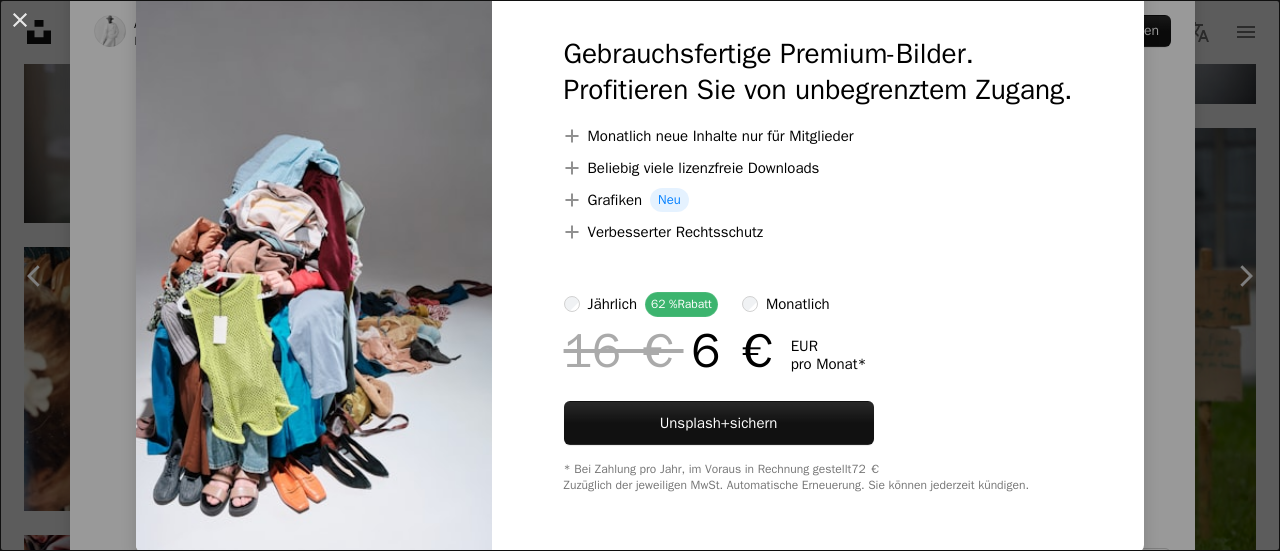 click on "Gebrauchsfertige Premium-Bilder. Profitieren Sie von unbegrenztem Zugang. A plus sign Monatlich neue Inhalte nur für Mitglieder A plus sign Beliebig viele lizenzfreie Downloads A plus sign Grafiken  Neu A plus sign Verbesserter Rechtsschutz jährlich 62 %  Rabatt monatlich 16 €   6 € EUR pro Monat * Unsplash+  sichern * Bei Zahlung pro Jahr, im Voraus in Rechnung gestellt  72 € Zuzüglich der jeweiligen MwSt. Automatische Erneuerung. Sie können jederzeit kündigen." at bounding box center [818, 264] 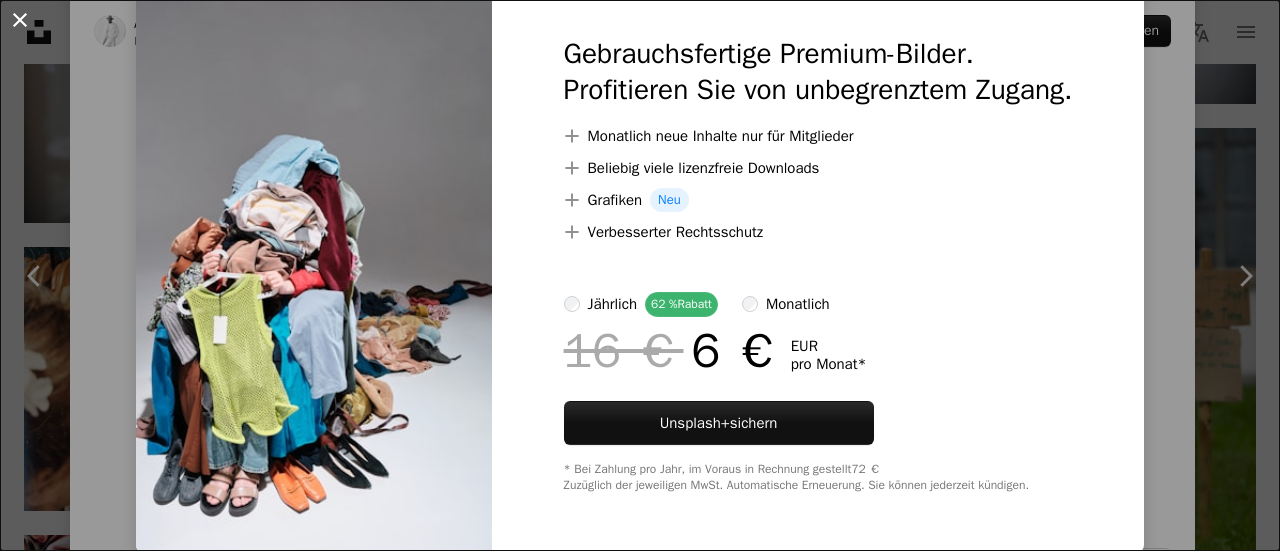 click on "An X shape" at bounding box center (20, 20) 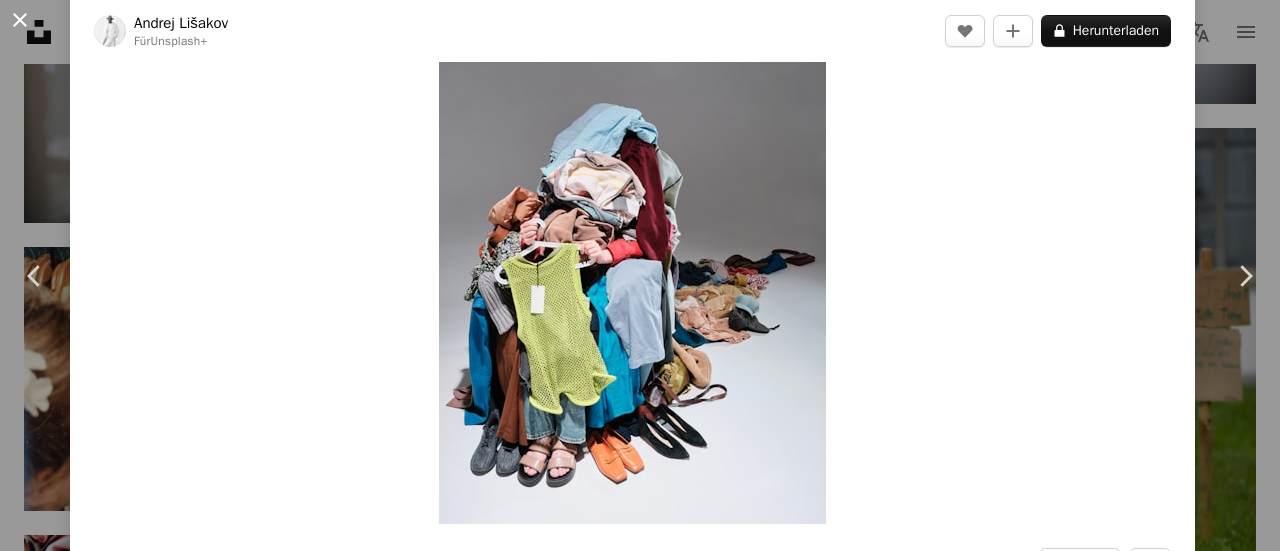 click on "An X shape" at bounding box center (20, 20) 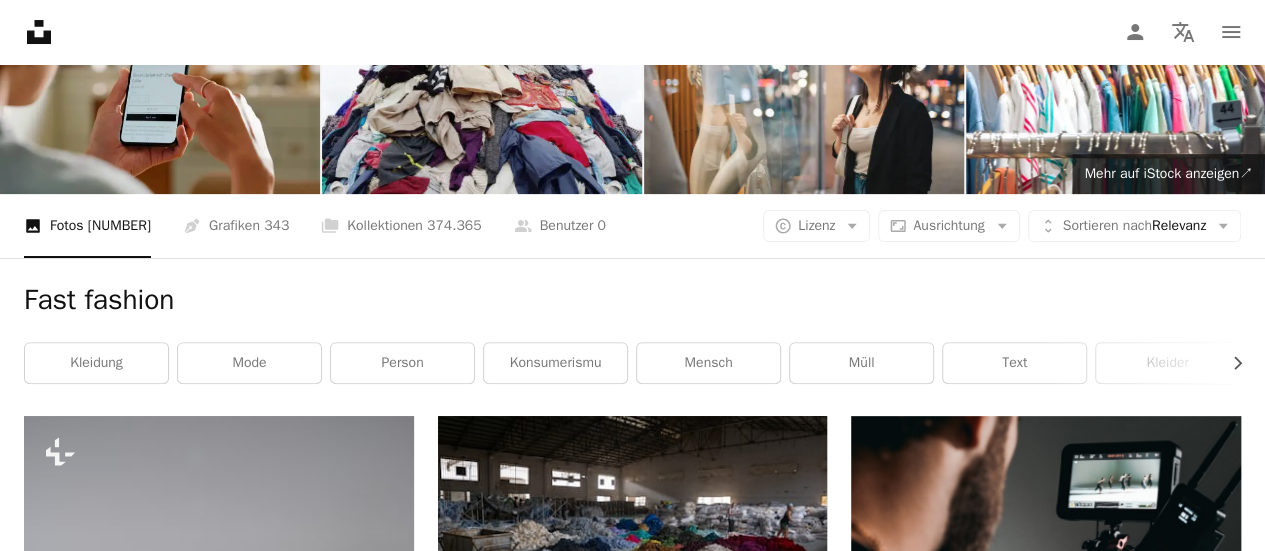 scroll, scrollTop: 137, scrollLeft: 0, axis: vertical 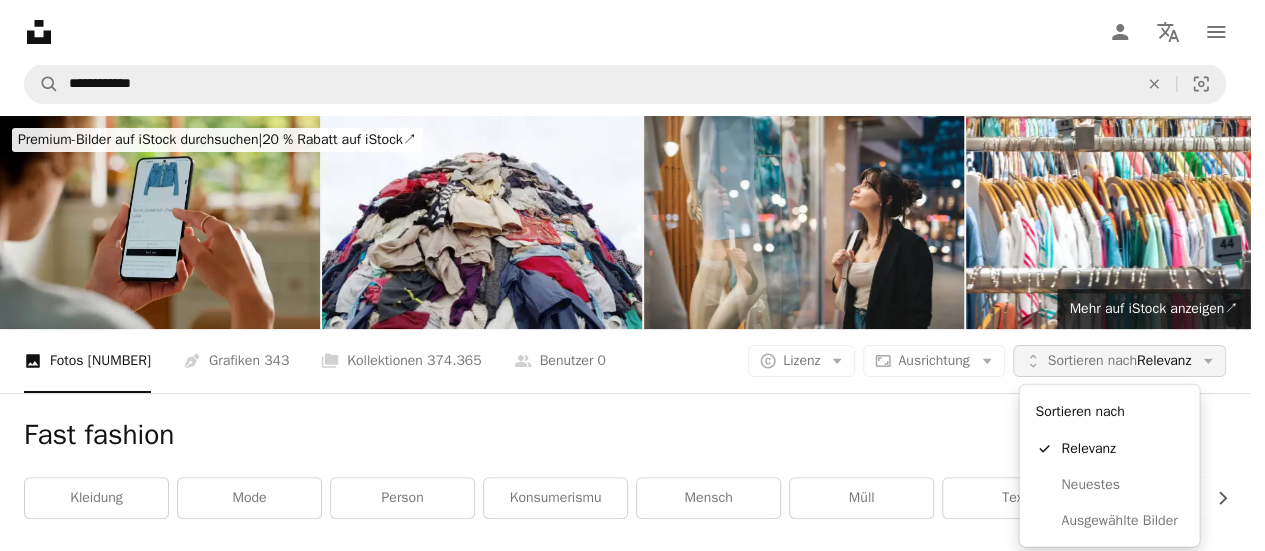 click on "Sortieren nach  Relevanz" at bounding box center [1119, 361] 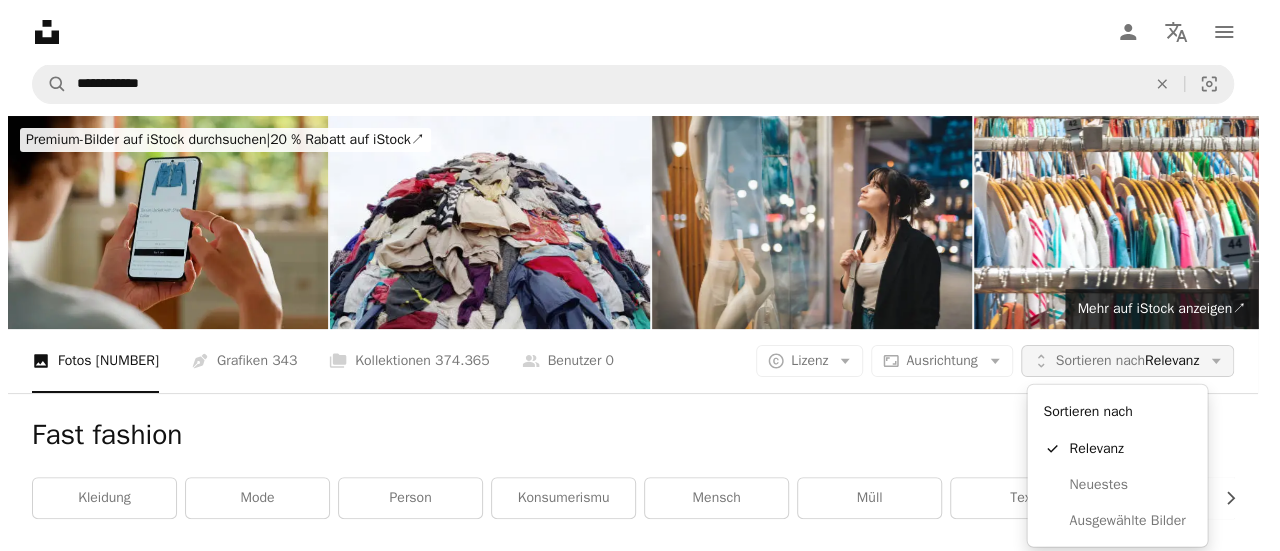 scroll, scrollTop: 0, scrollLeft: 0, axis: both 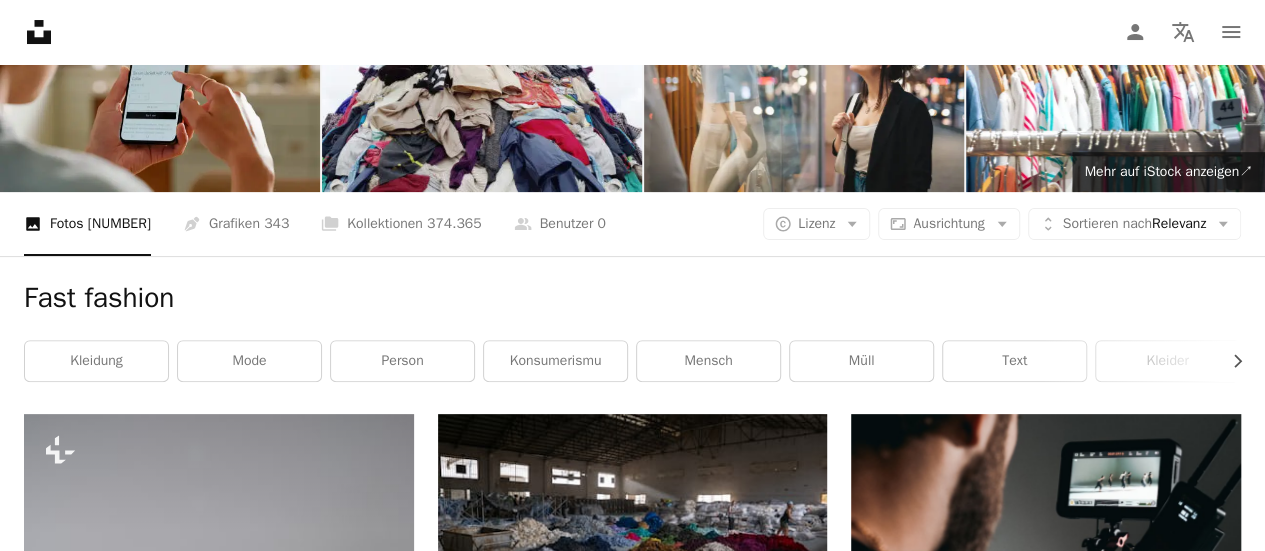 click on "**********" at bounding box center (632, 9903) 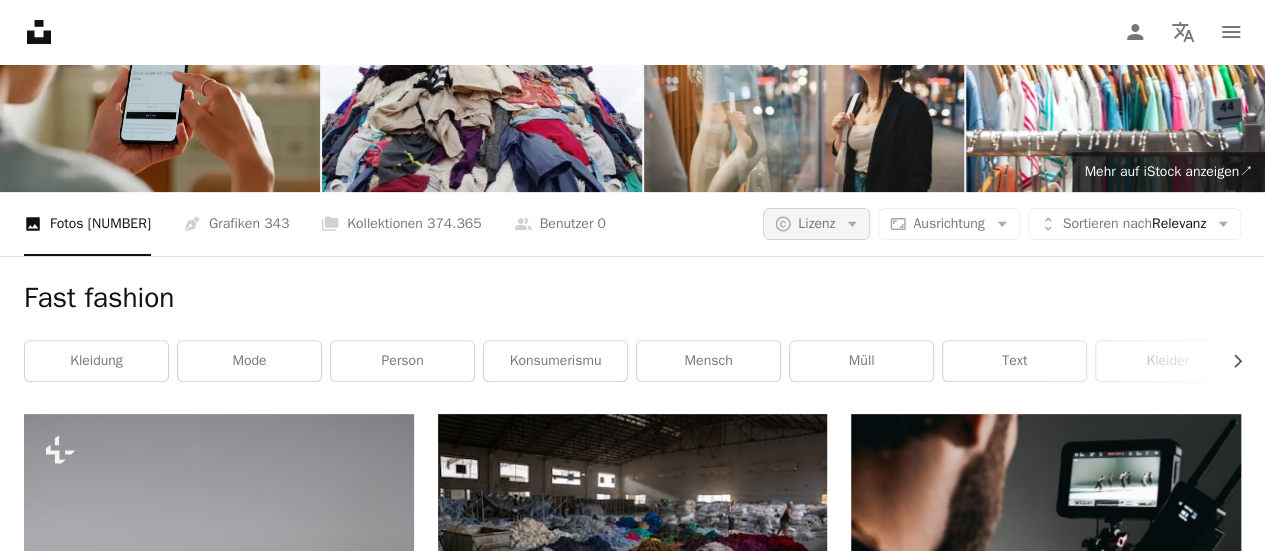 click on "Lizenz" at bounding box center [816, 223] 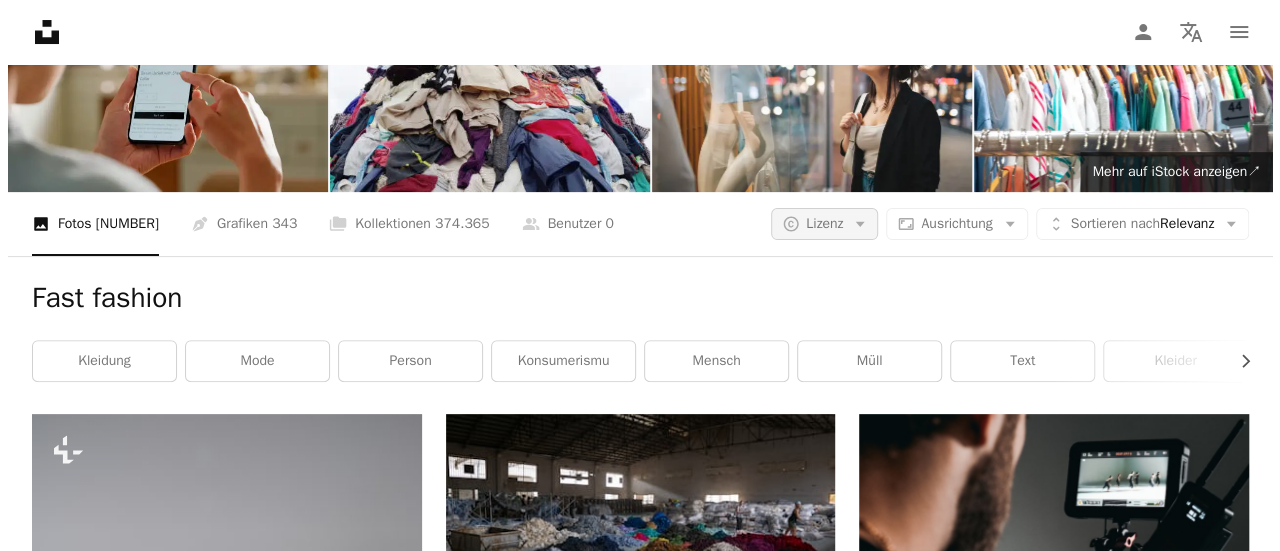 scroll, scrollTop: 0, scrollLeft: 0, axis: both 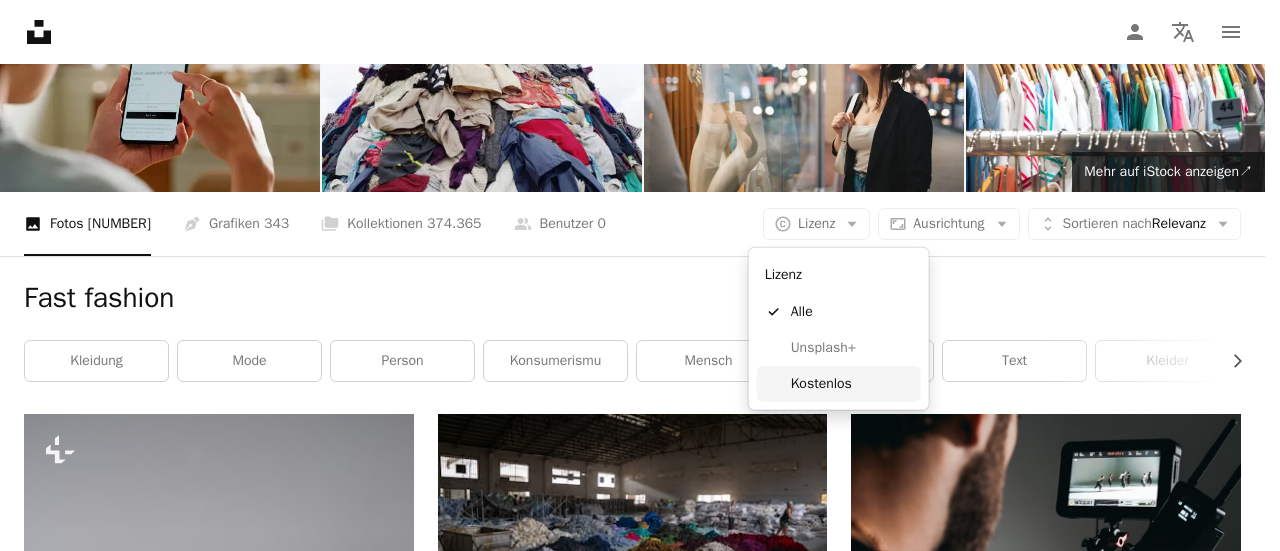 click on "Kostenlos" at bounding box center [852, 384] 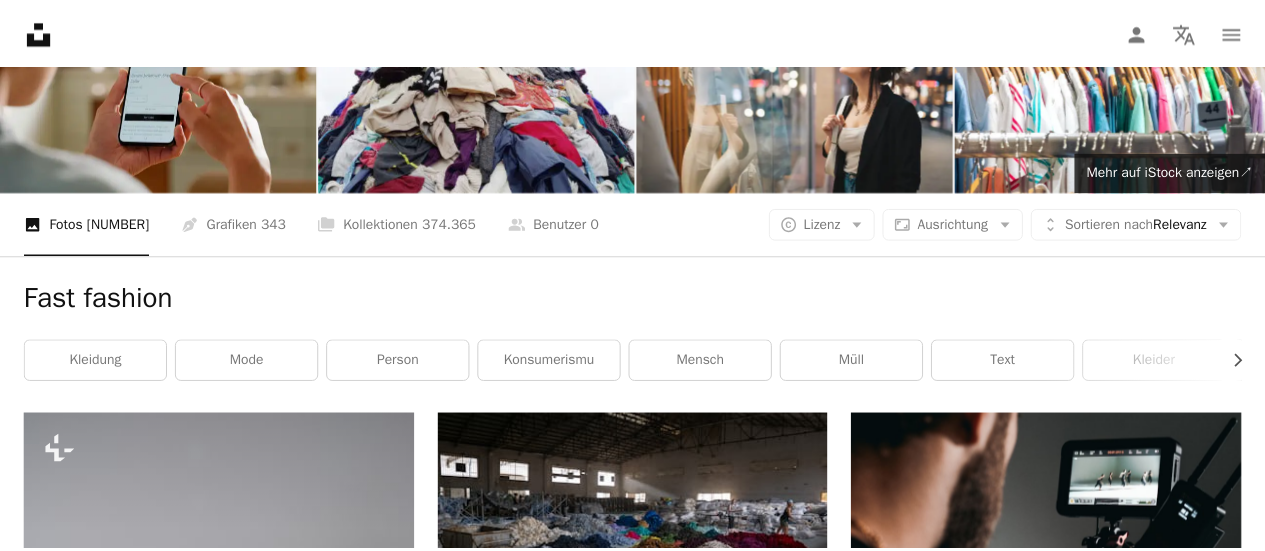 scroll, scrollTop: 0, scrollLeft: 0, axis: both 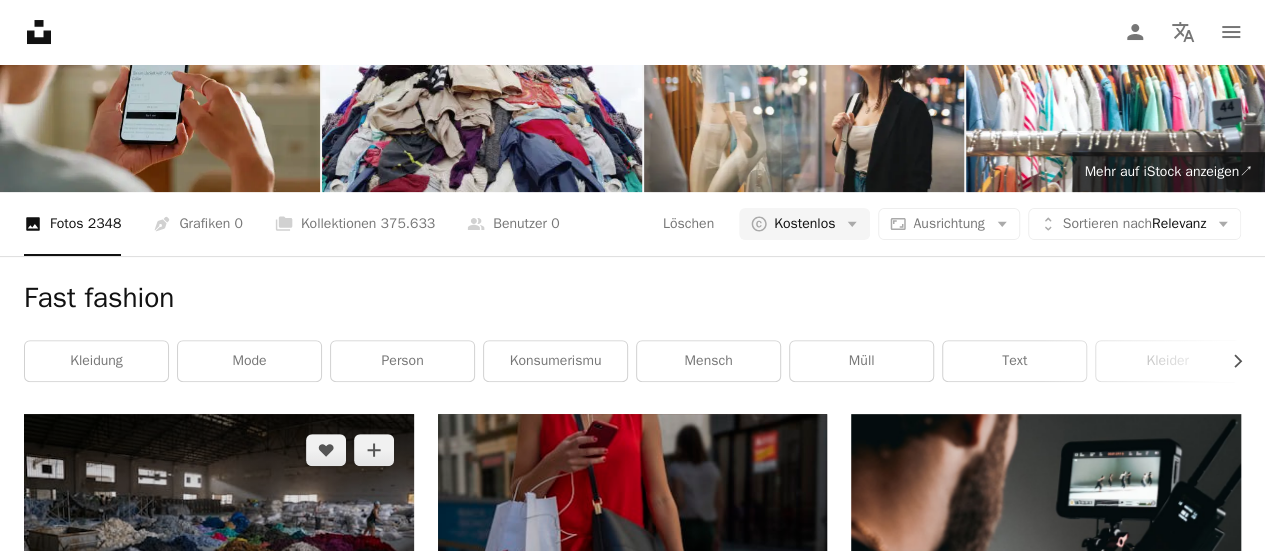 click at bounding box center [219, 523] 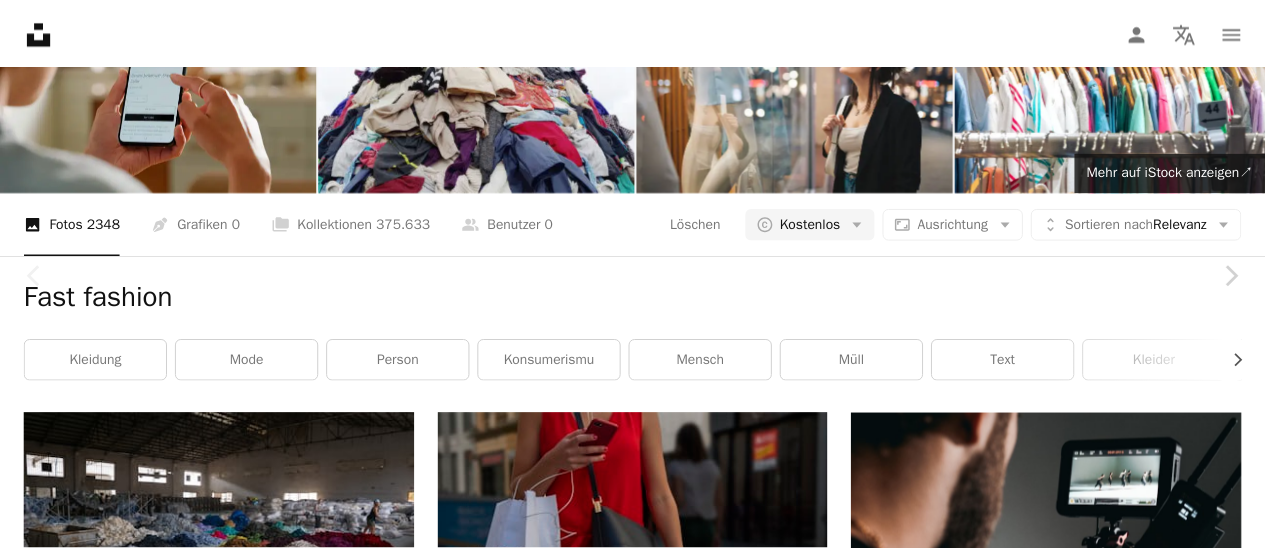 scroll, scrollTop: 160, scrollLeft: 0, axis: vertical 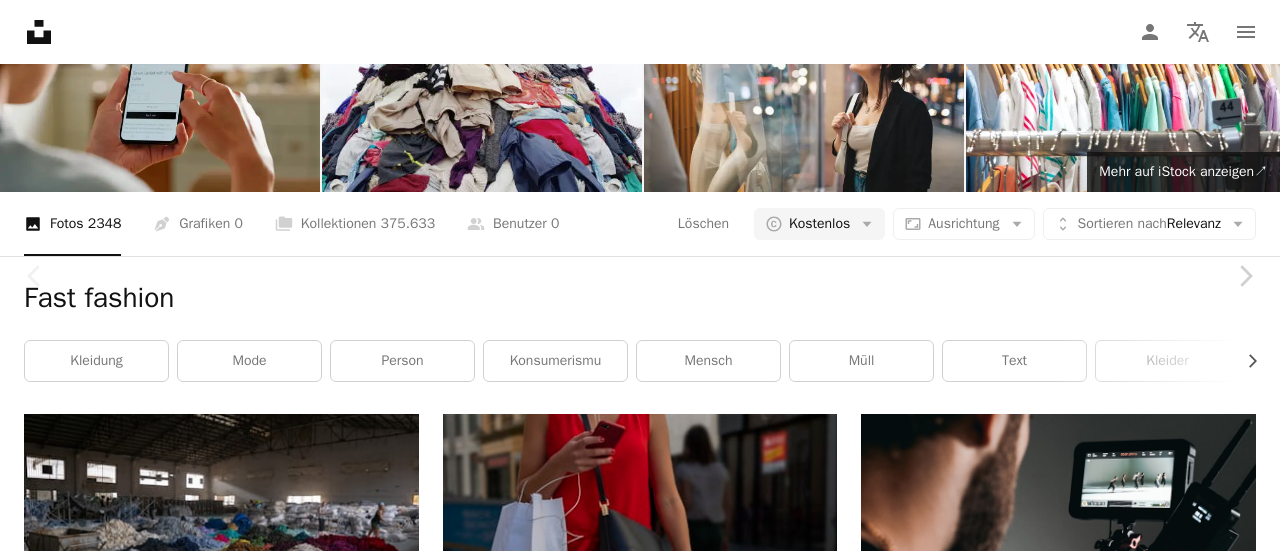 click on "Kostenlos herunterladen" at bounding box center (1049, 3917) 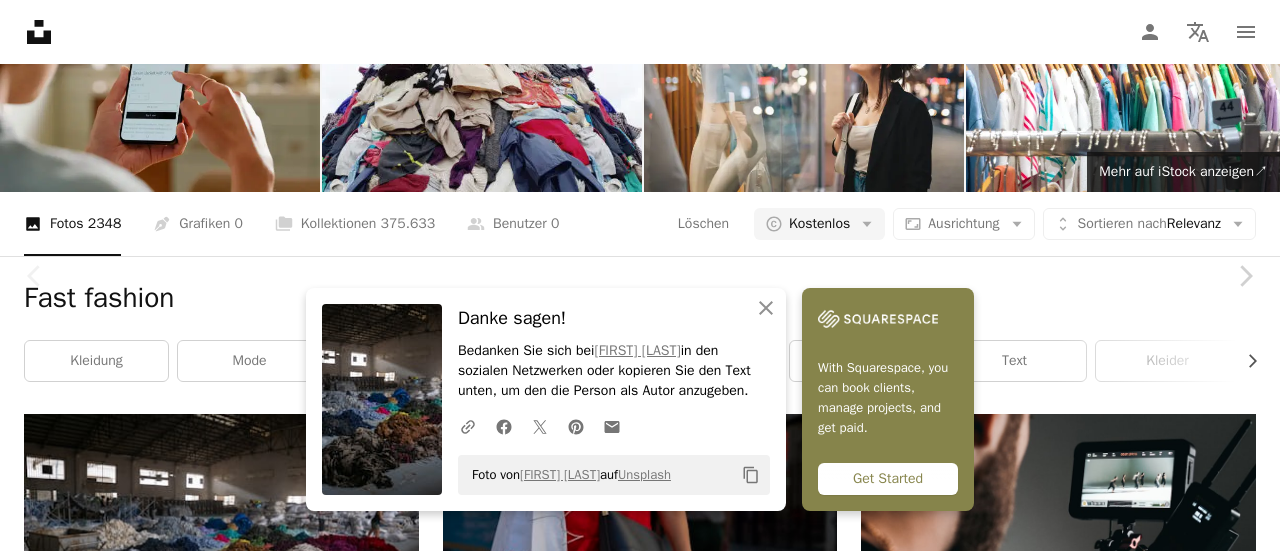 click on "An X shape Chevron left Chevron right An X shape Schließen Danke sagen! Bedanken Sie sich bei  [FIRST] [LAST]  in den sozialen Netzwerken oder kopieren Sie den Text unten, um den die Person als Autor anzugeben. A URL sharing icon (chains) Facebook icon X (formerly Twitter) icon Pinterest icon An envelope Foto von  [FIRST] [LAST]  auf  Unsplash
Copy content [FIRST] [LAST] Für Anfragen verfügbar A checkmark inside of a circle A heart A plus sign Kostenlos herunterladen Chevron down Zoom in Aufrufe 1.531.862 Downloads 23.517 A forward-right arrow Teilen Info icon Info More Actions A map marker Phnom Penh, Phnom Penh, [COUNTRY] Calendar outlined Veröffentlicht am  22. November 2020 Camera LEICA, D-LUX (Typ 109) Safety Kostenlos zu verwenden im Rahmen der  Unsplash Lizenz Kleidung Fabrik Stoff Kambodscha Abfall farbenfroh freiwilligen Aktivismus Bekleidungsfabrik Modebranche Verlassene Fabrik Stofffabrik Bekleidungsindustrie Gebäude Mensch Mode grau  |" at bounding box center [640, 4161] 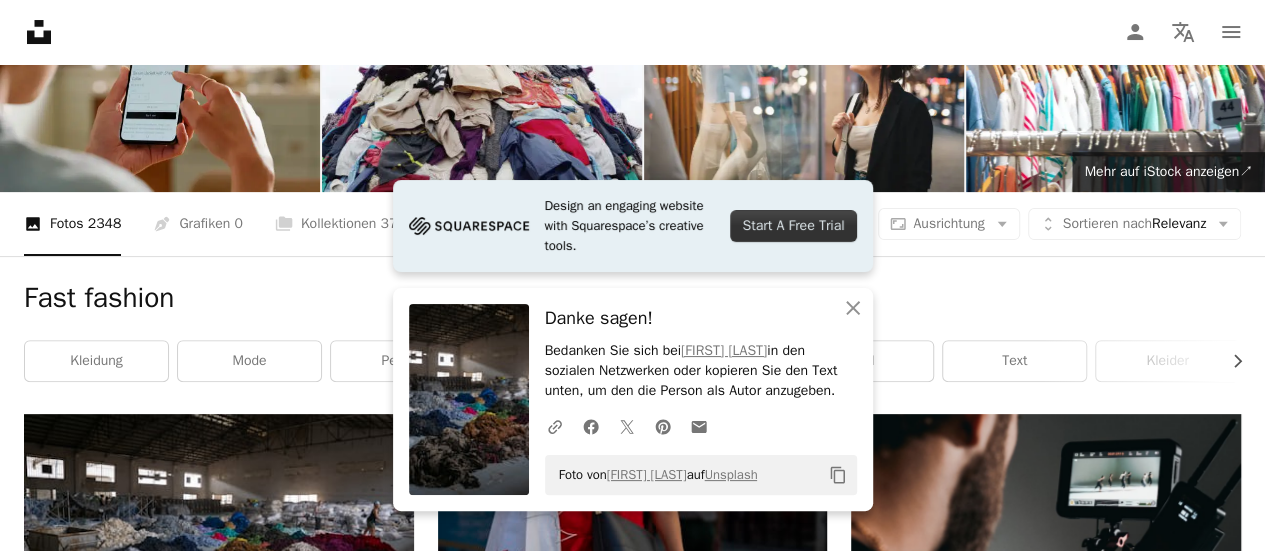 scroll, scrollTop: 868, scrollLeft: 0, axis: vertical 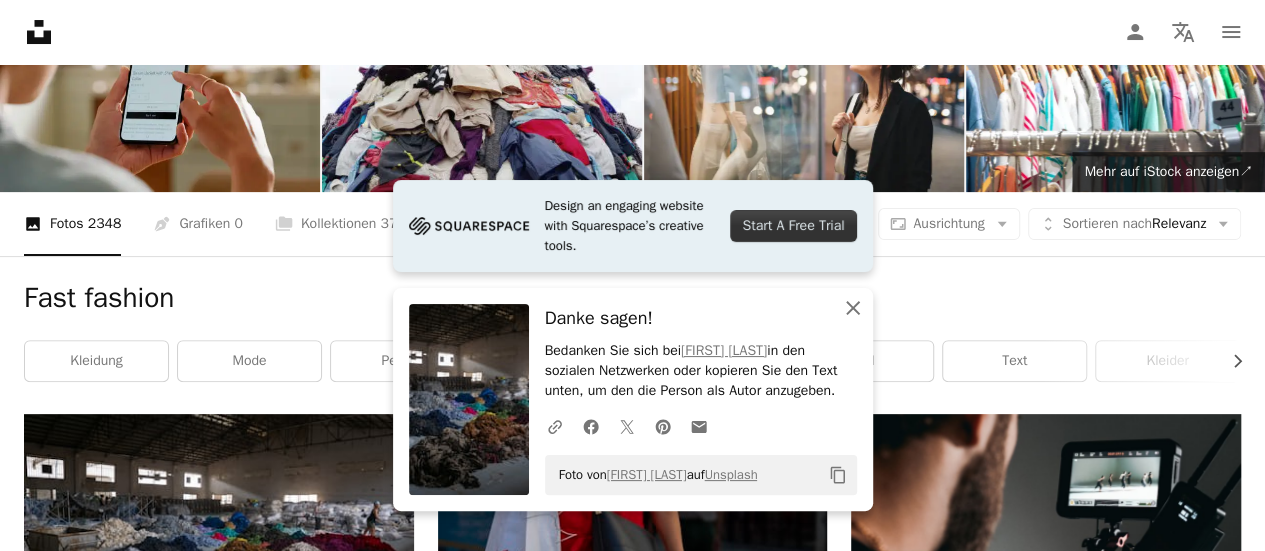 click on "An X shape" 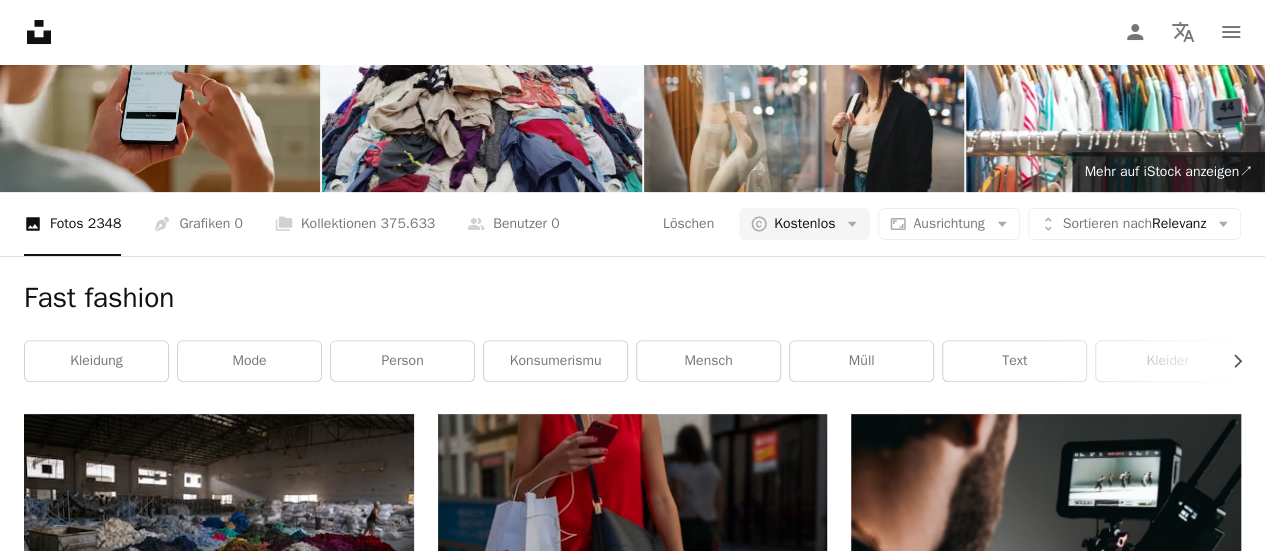scroll, scrollTop: 3704, scrollLeft: 0, axis: vertical 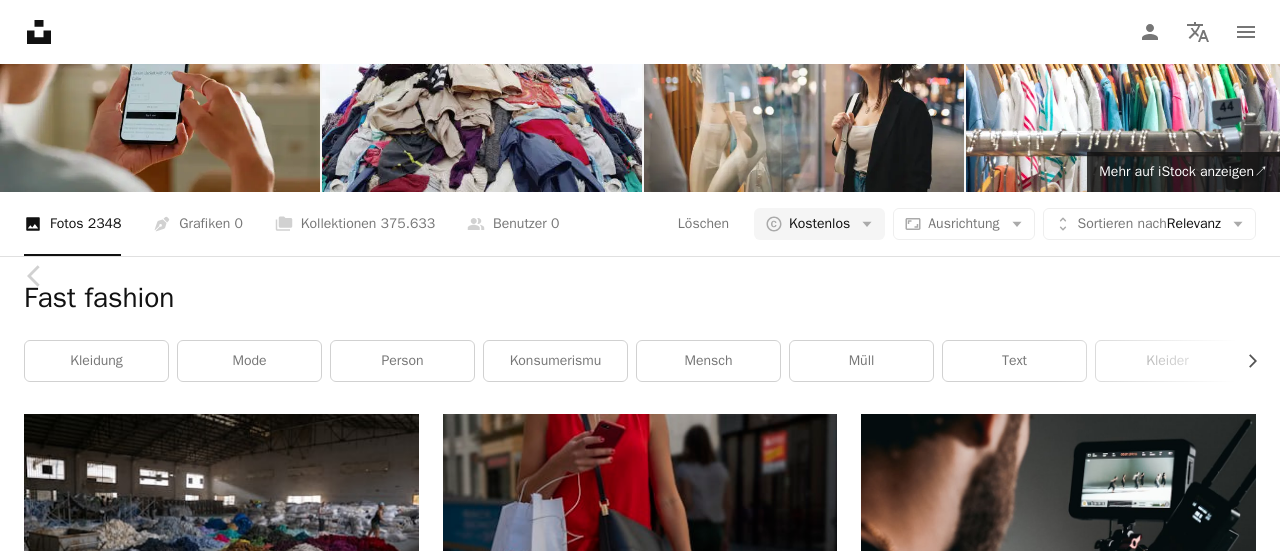 click on "Chevron right" at bounding box center (1245, 276) 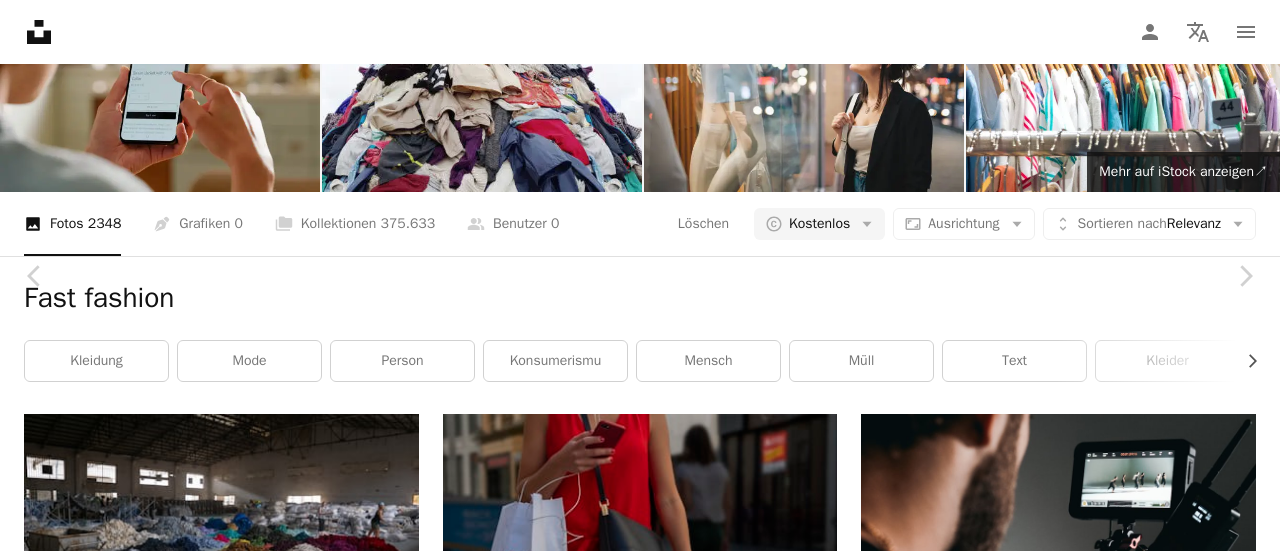 click on "An X shape" at bounding box center (20, 20) 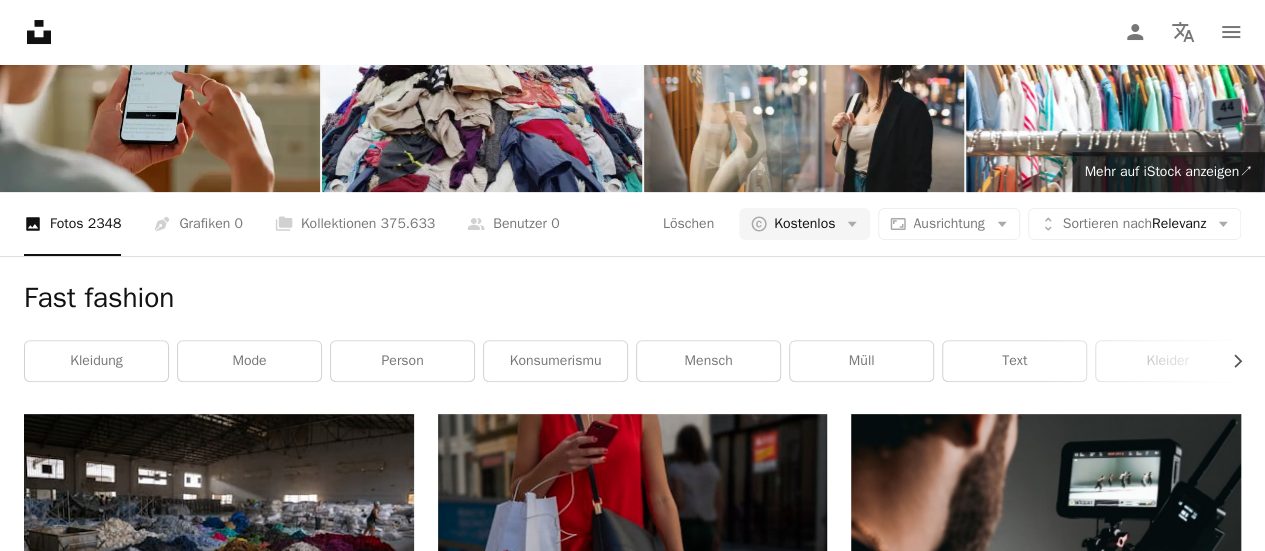 scroll, scrollTop: 187, scrollLeft: 0, axis: vertical 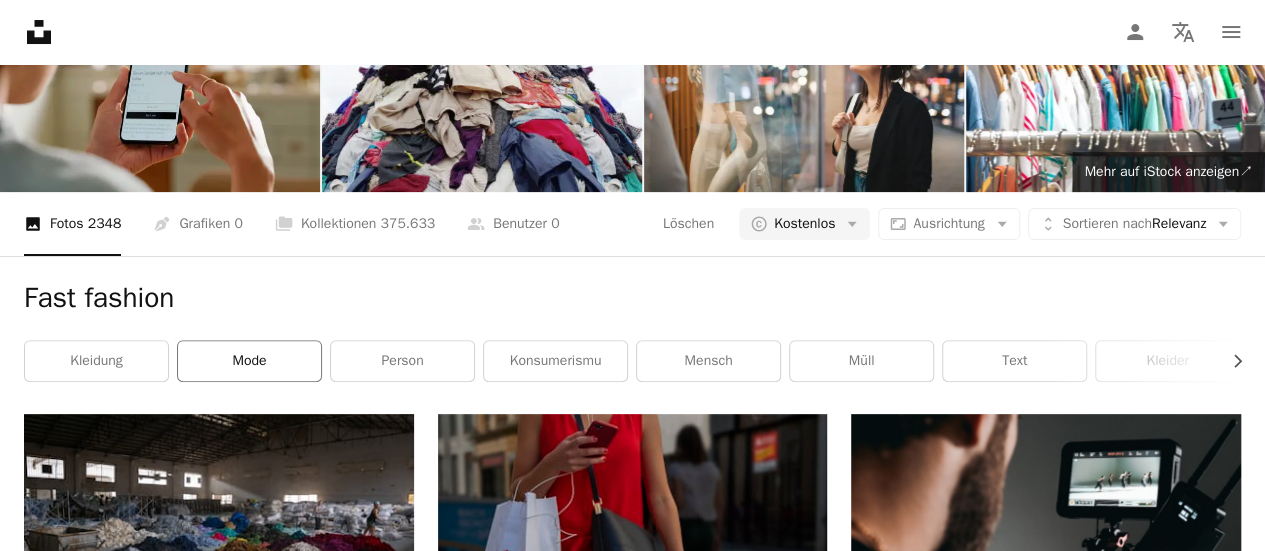 click on "Mode" at bounding box center [249, 361] 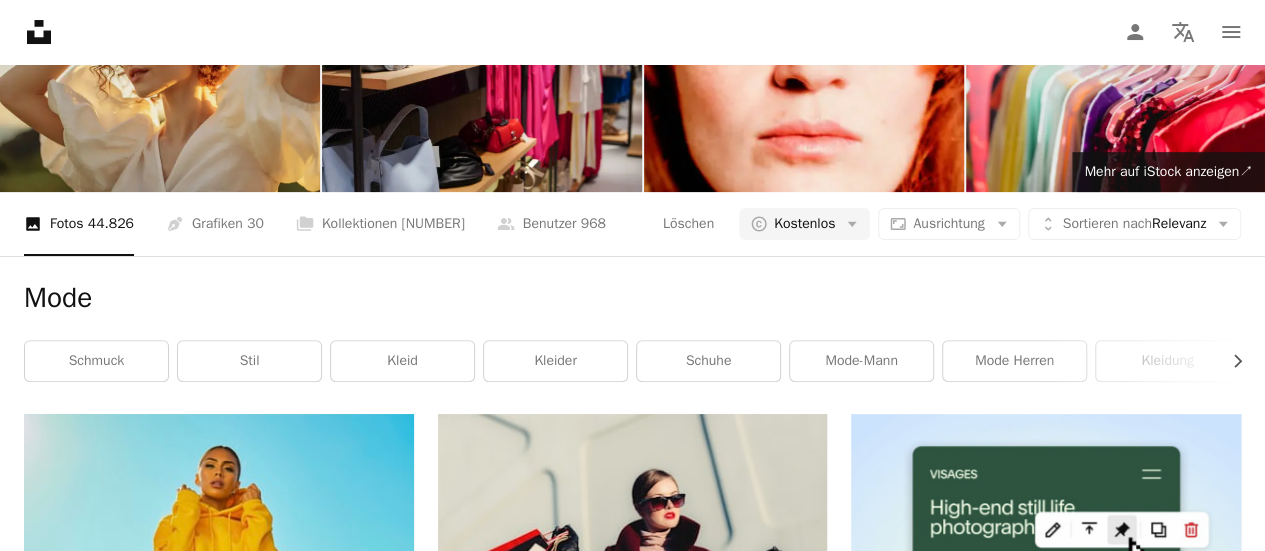 scroll, scrollTop: 0, scrollLeft: 0, axis: both 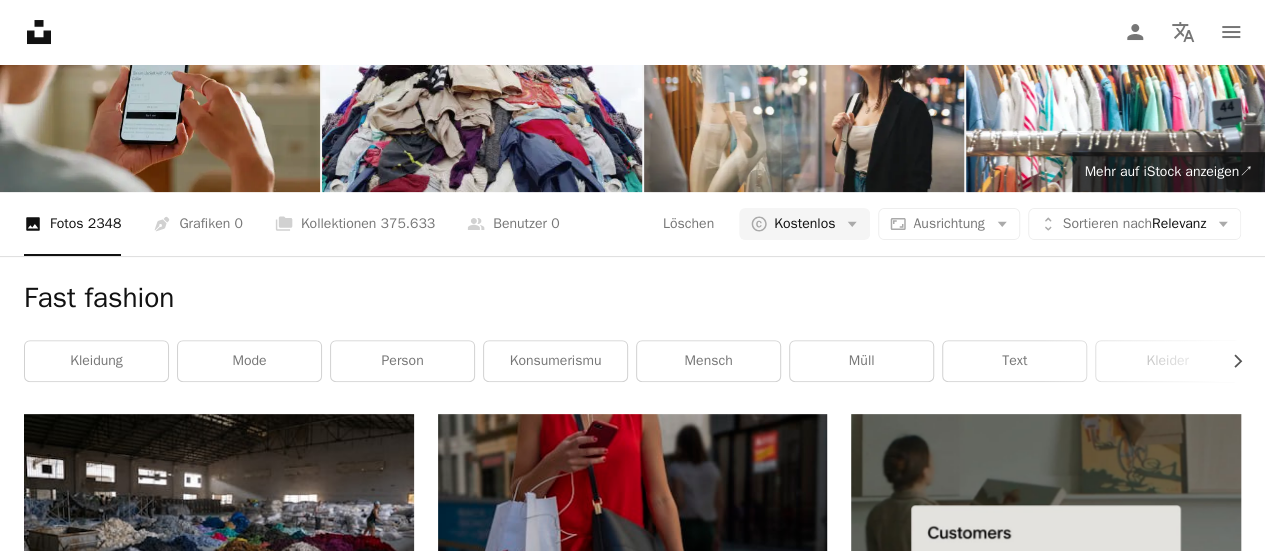 click on "**********" at bounding box center [603, -53] 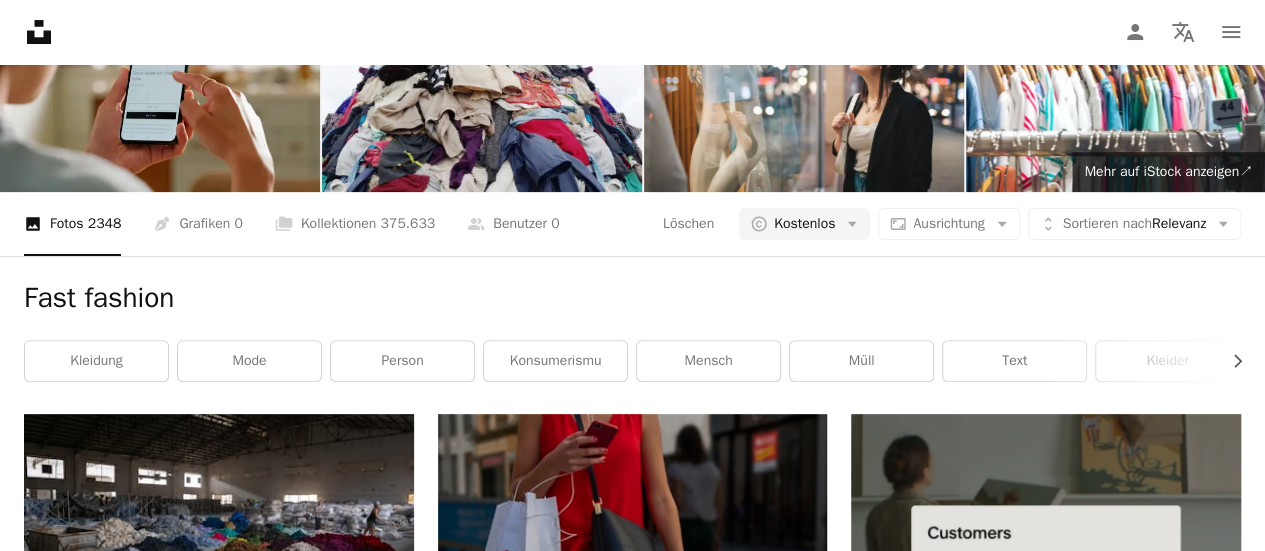 type on "*" 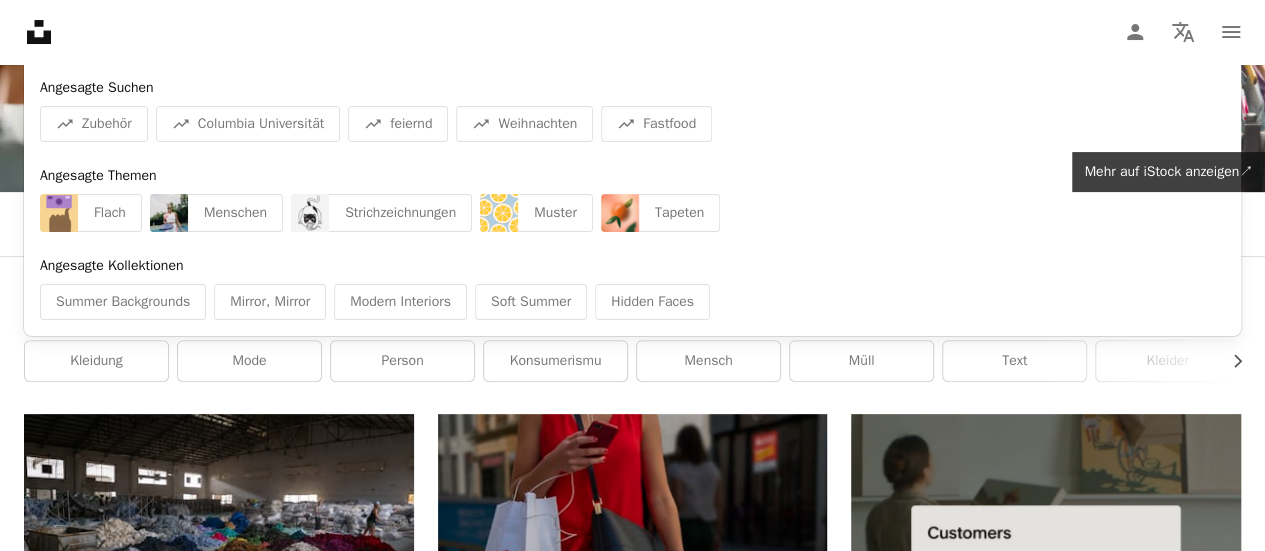 scroll, scrollTop: 0, scrollLeft: 0, axis: both 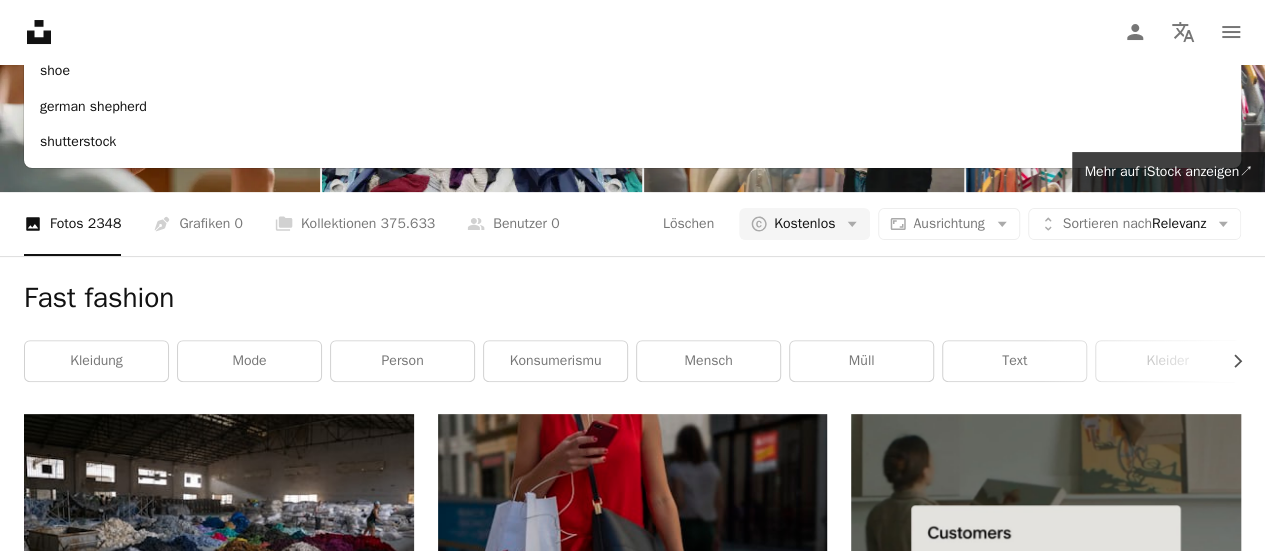 type on "*****" 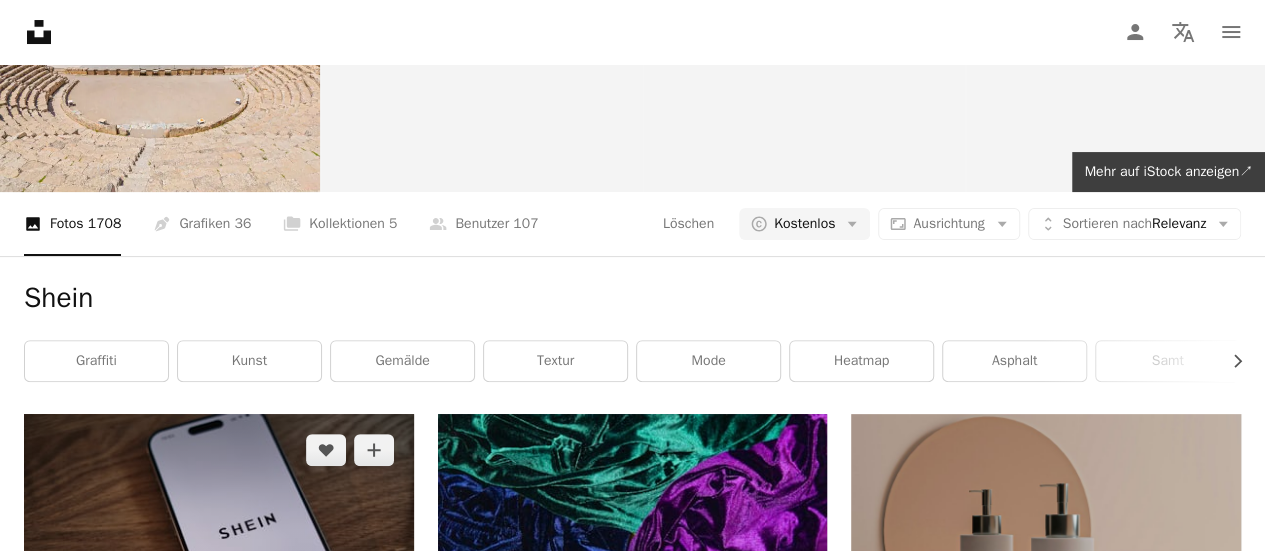 scroll, scrollTop: 0, scrollLeft: 0, axis: both 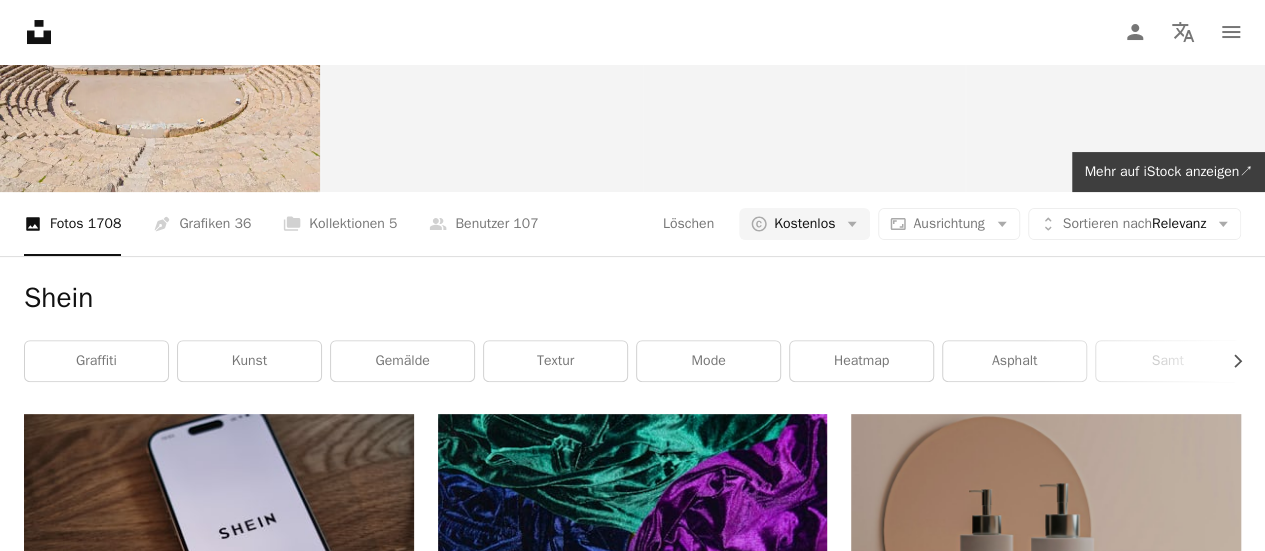click on "*****" at bounding box center (603, -53) 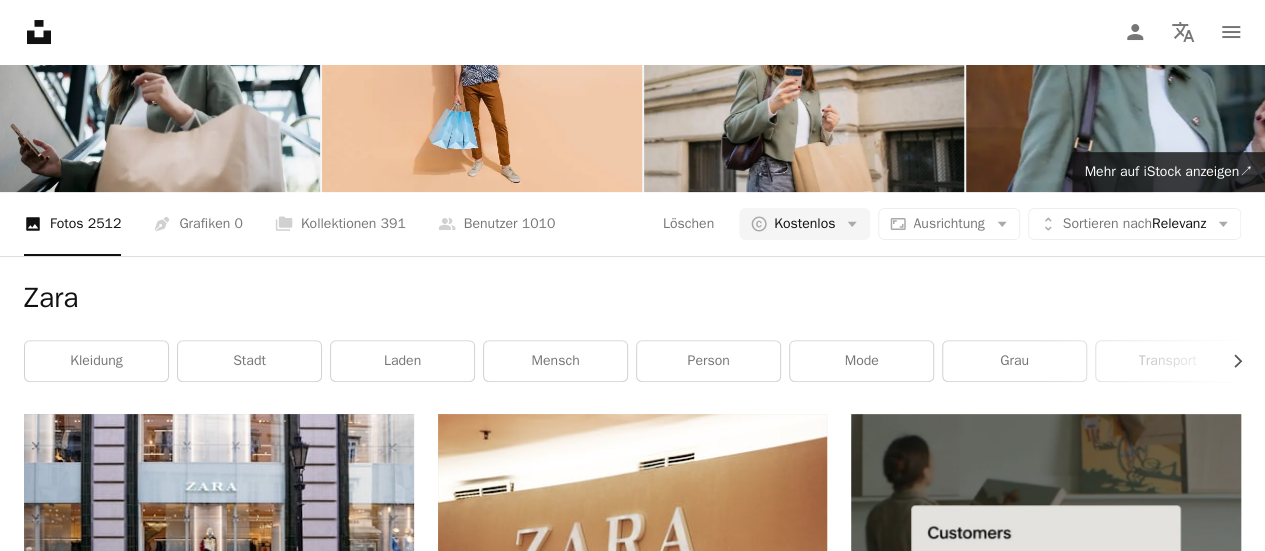scroll, scrollTop: 417, scrollLeft: 0, axis: vertical 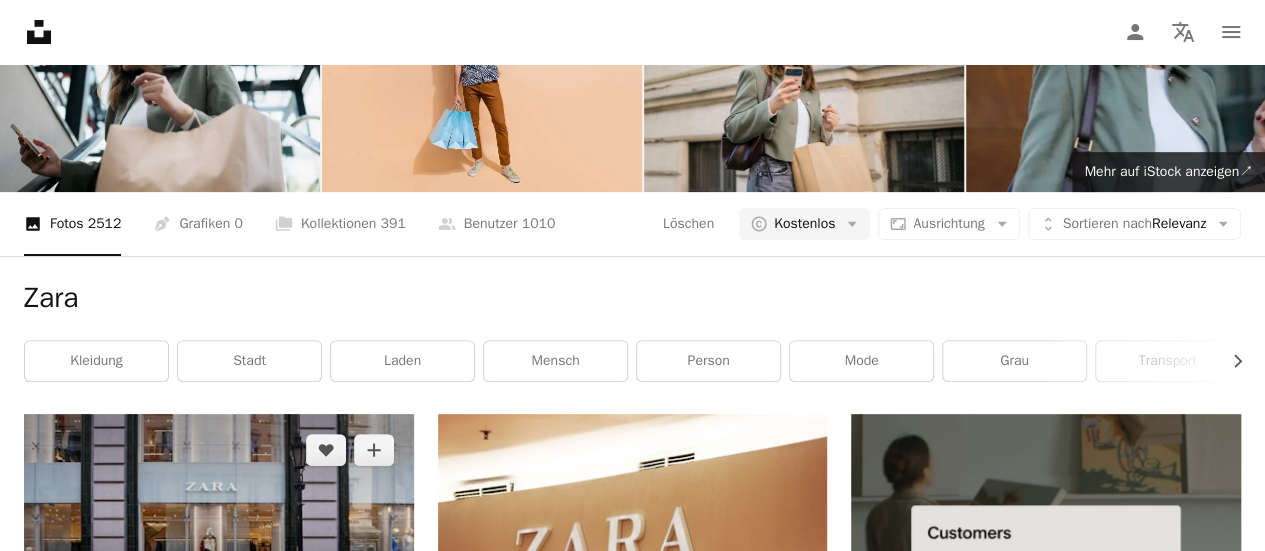 click at bounding box center [219, 510] 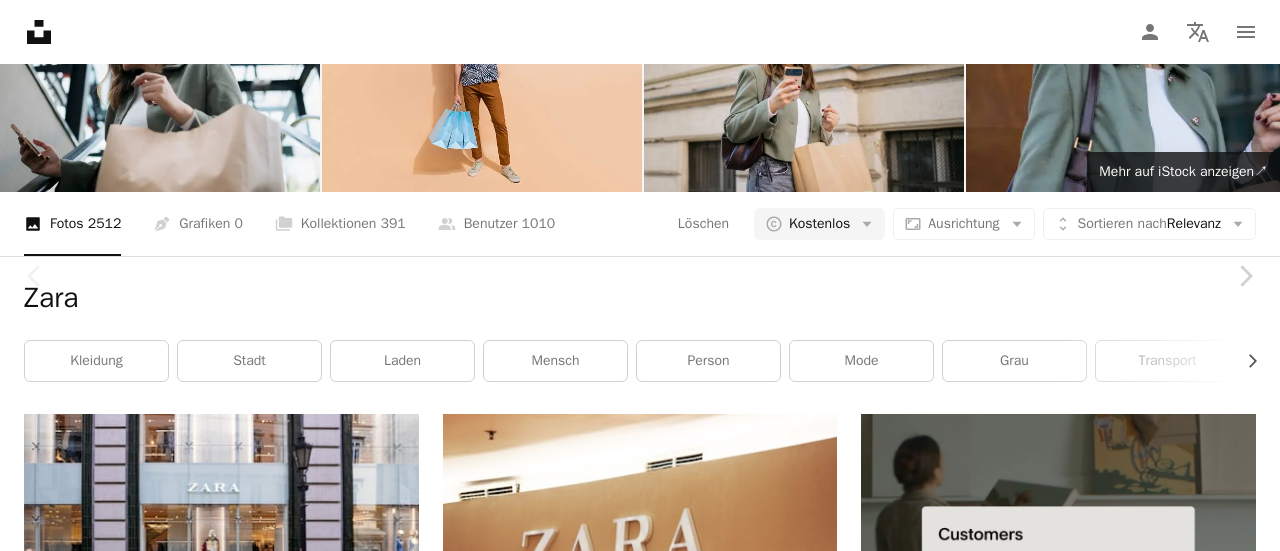 click on "An X shape Chevron left Chevron right M. Rennim rennim_m A heart A plus sign Kostenlos herunterladen Chevron down Zoom in Aufrufe 39.407 Downloads 1.187 A forward-right arrow Teilen Info icon Info More Actions A map marker [CITY], ZARA, Váci Street, [COUNTRY] Calendar outlined Veröffentlicht am 5. März 2022 Camera SONY, ZV-E10 Safety Kostenlos zu verwenden im Rahmen der Unsplash Lizenz Kleidung Kleider [CITY] Bekleidungsgeschäft [COUNTRY] Bürgersteig Zara Schaufenster Mensch Laden Schuh Einkaufszentrum Helm Laden Schaufensterauslage HD-Hintergrundbilder Ähnliche Premium-Bilder auf iStock durchsuchen | 20 % Rabatt mit Aktionscode UNSPLASH20 Mehr auf iStock anzeigen ↗ Ähnliche Bilder A heart A plus sign [FIRST] [LAST] Arrow pointing down A heart A plus sign [LAST] [FIRST] Arrow pointing down A heart A plus sign [LAST] [FIRST] Arrow pointing down A heart A plus sign lan deng Arrow pointing down A heart A plus sign [FIRST] [LAST] Für Anfragen verfügbar A checkmark inside of a circle A heart A heart" at bounding box center (640, 4900) 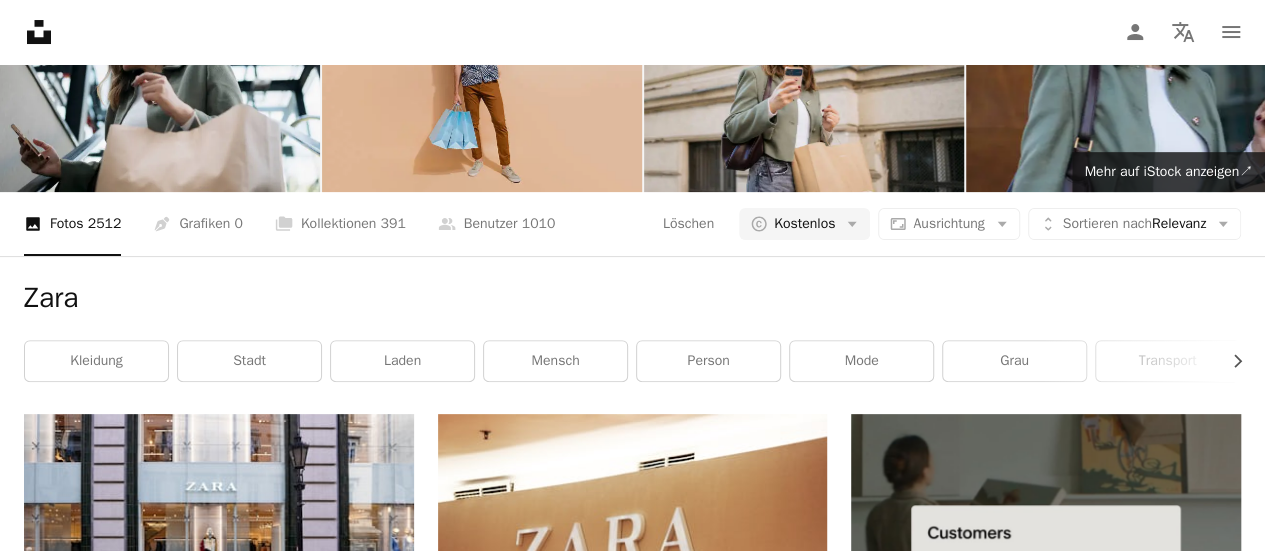 scroll, scrollTop: 0, scrollLeft: 0, axis: both 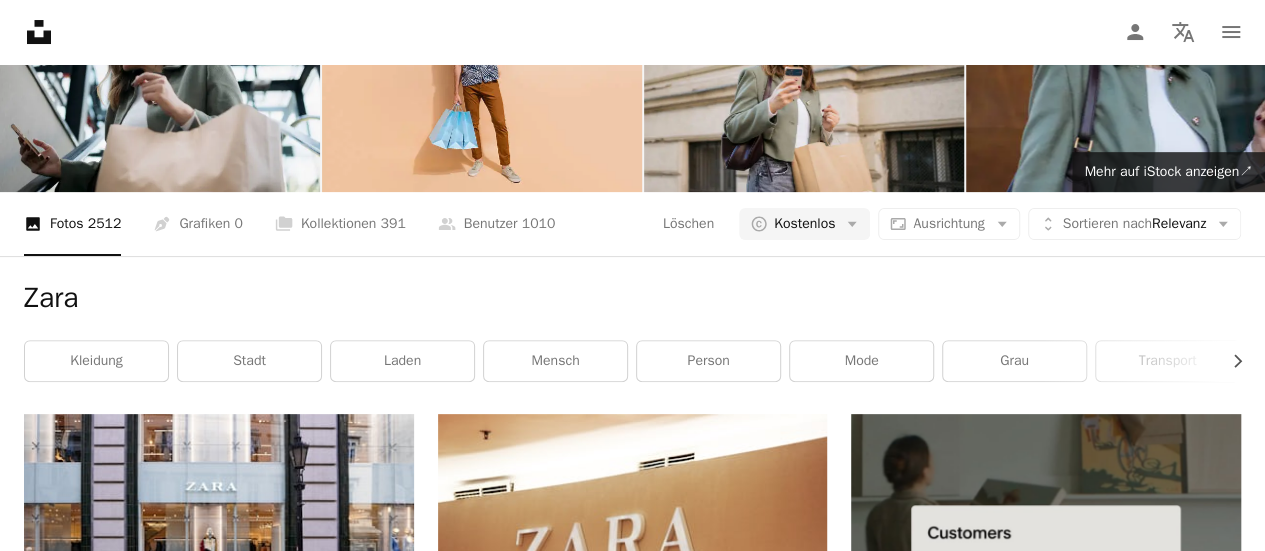 click on "****" at bounding box center [603, -53] 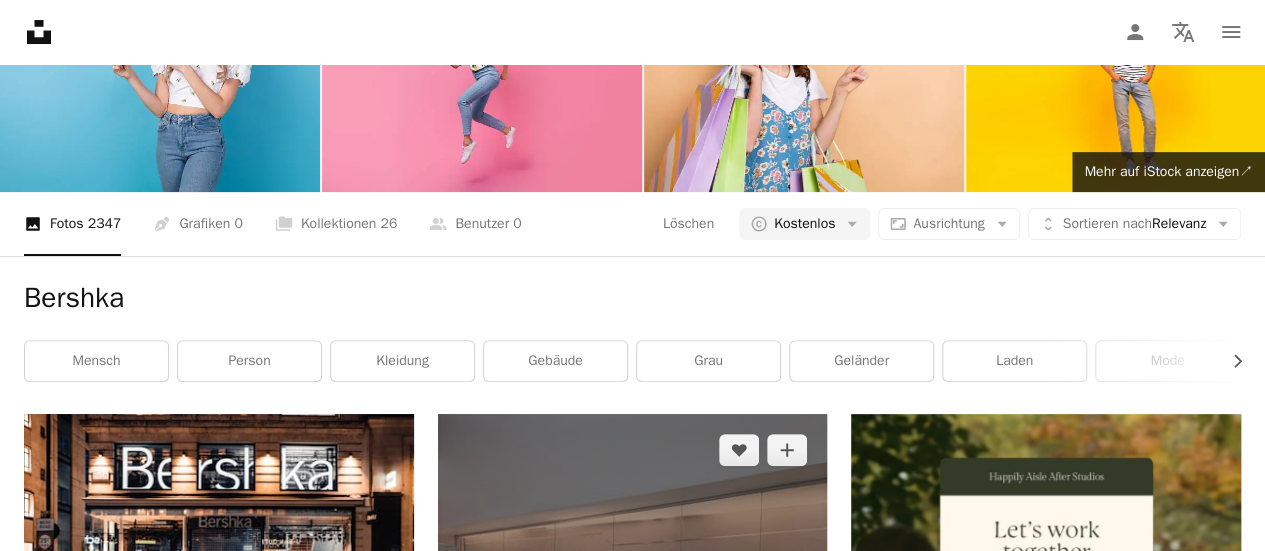 scroll, scrollTop: 1622, scrollLeft: 0, axis: vertical 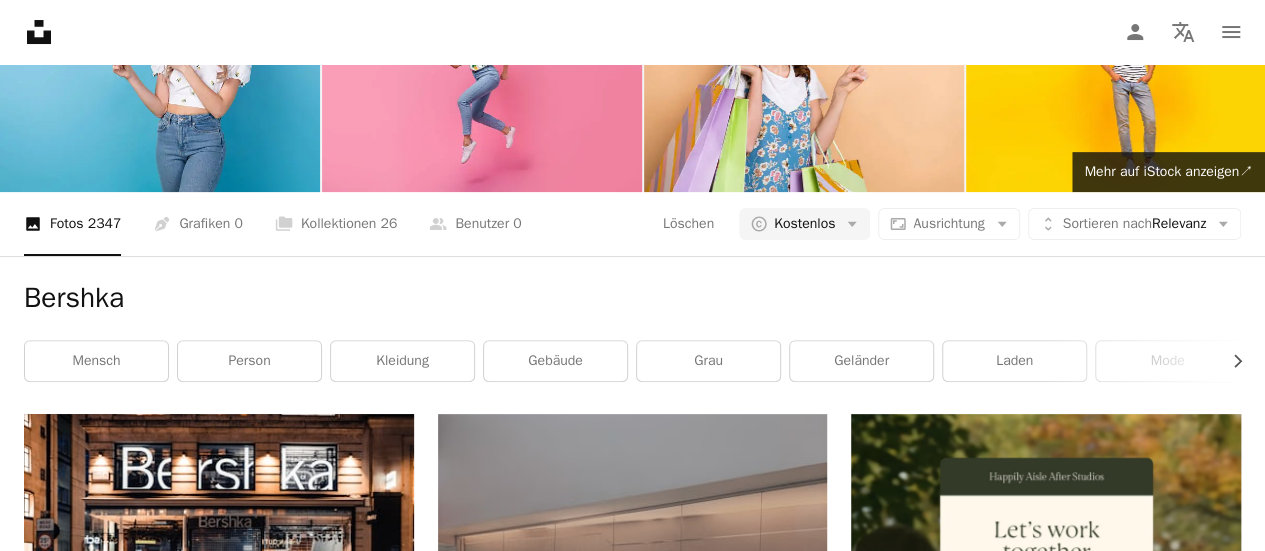click at bounding box center [633, 1696] 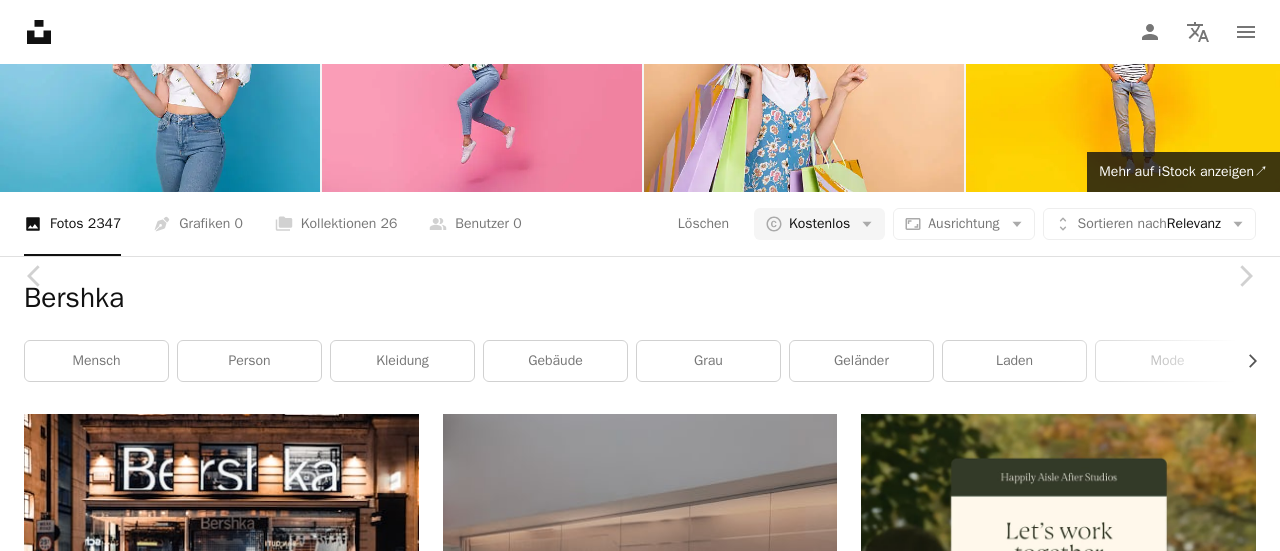 click on "Kostenlos herunterladen" at bounding box center [1049, 4919] 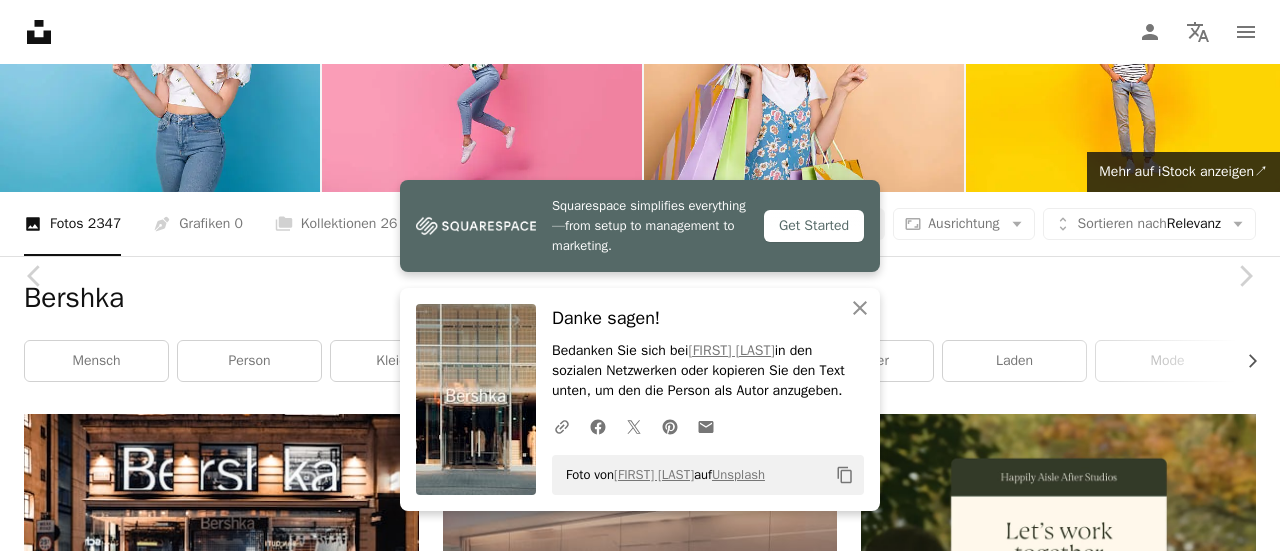 click on "A X shape Unsplash verwendet Cookies und ähnliche Technologien, um unsere Webseite zu sichern, nützliche Funktionen für gebührenfreie und zahlende Nutzer bereitzustellen und um eine optimale Leistung zu gewährleisten. Wenn Sie auf „Alle Cookies akzeptieren“ klicken oder dieses Prompt schließen, stimmen Sie der Verwendung aller Cookies zu. Durch Klicken auf „Nur Unverzichtbare akzeptieren“ erklären Sie sich mit der Verwendung von Cookies einverstanden, die für die Funktion der Webseite unbedingt erforderlich sind. Weitere Informationen finden Sie in unseren  Cookie-Richtlinien . Cookies verwalten Nur Unverzichtbare akzeptieren Alle Cookies akzeptieren Unsplash logo Unsplash-Startseite A photo Pen Tool A compass A stack of folders Download Person Localization icon navigation menu A magnifying glass ******* An X shape Visual search Unsplash+ sichern Anmelden Bild einreichen Premium-Bilder auf iStock durchsuchen  |  20 % Rabatt auf iStock  ↗ Premium-Bilder auf iStock durchsuchen  ↗  ↗  ↗" at bounding box center (640, 2367) 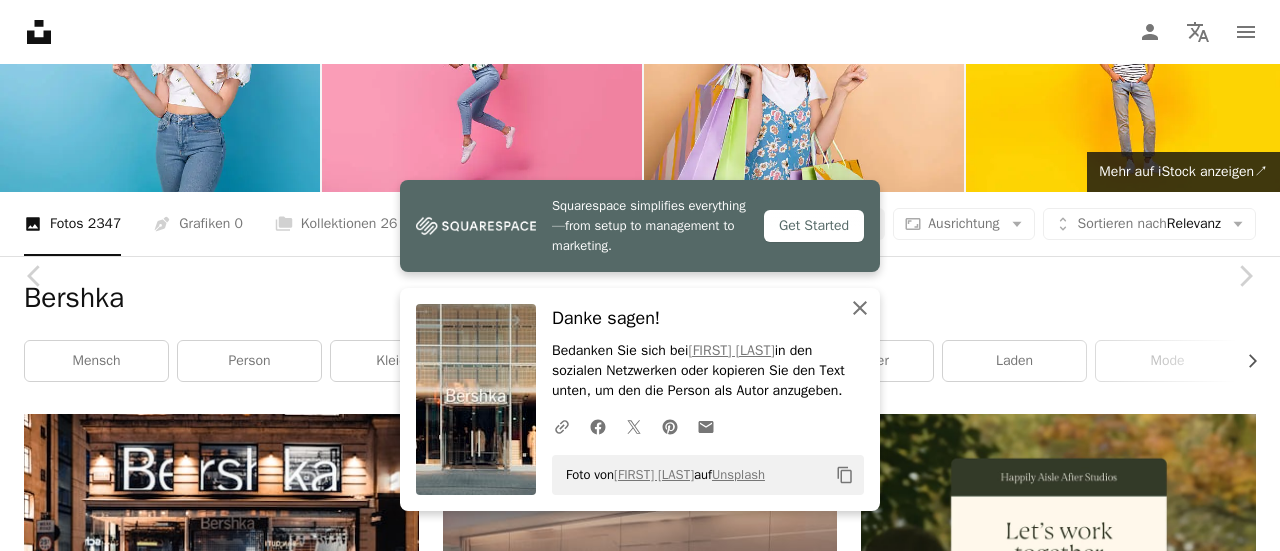 click on "An X shape" 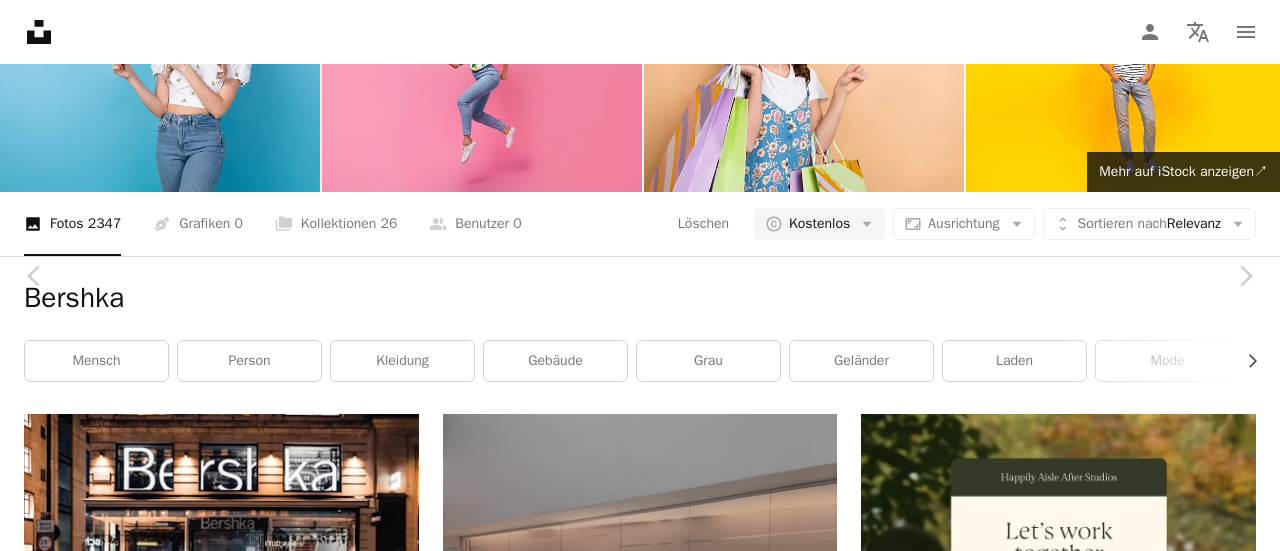 drag, startPoint x: 600, startPoint y: 75, endPoint x: 534, endPoint y: 305, distance: 239.28226 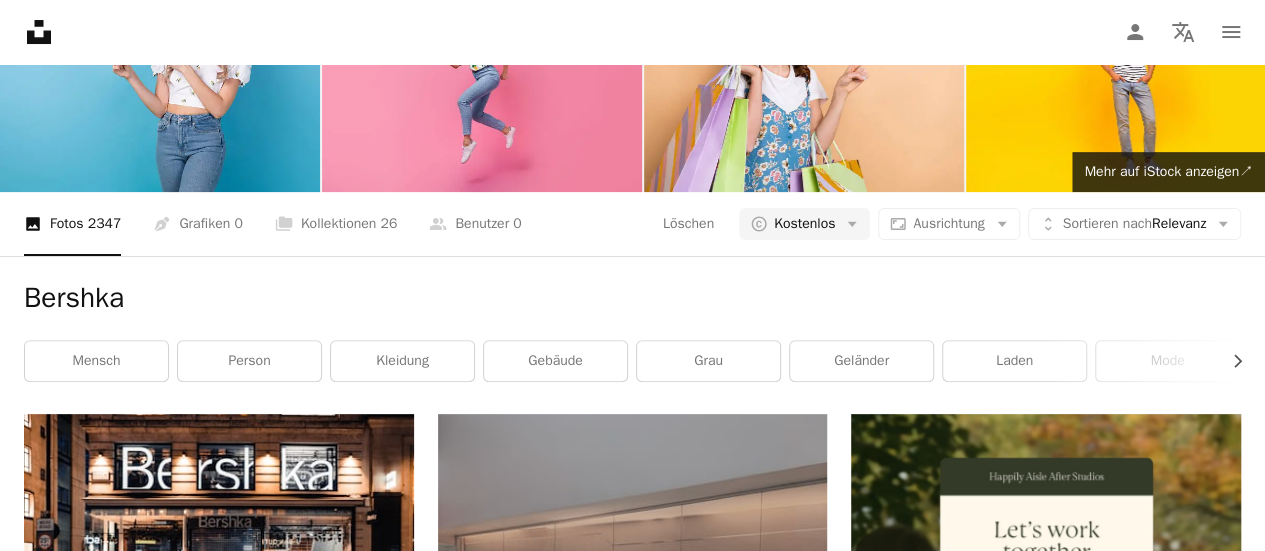 scroll, scrollTop: 0, scrollLeft: 0, axis: both 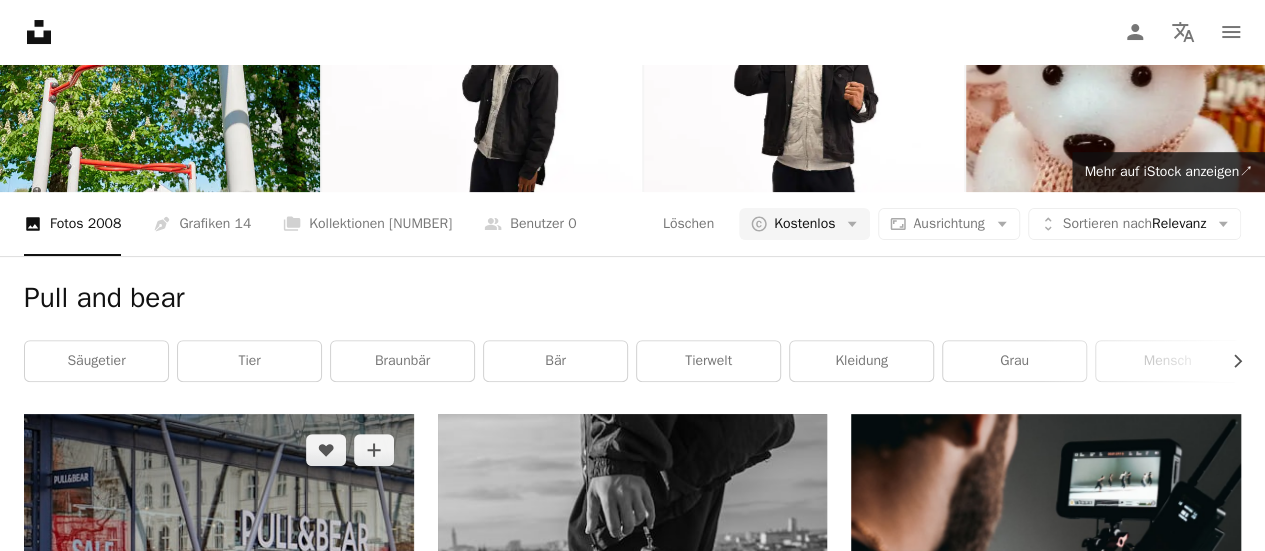 click at bounding box center (219, 554) 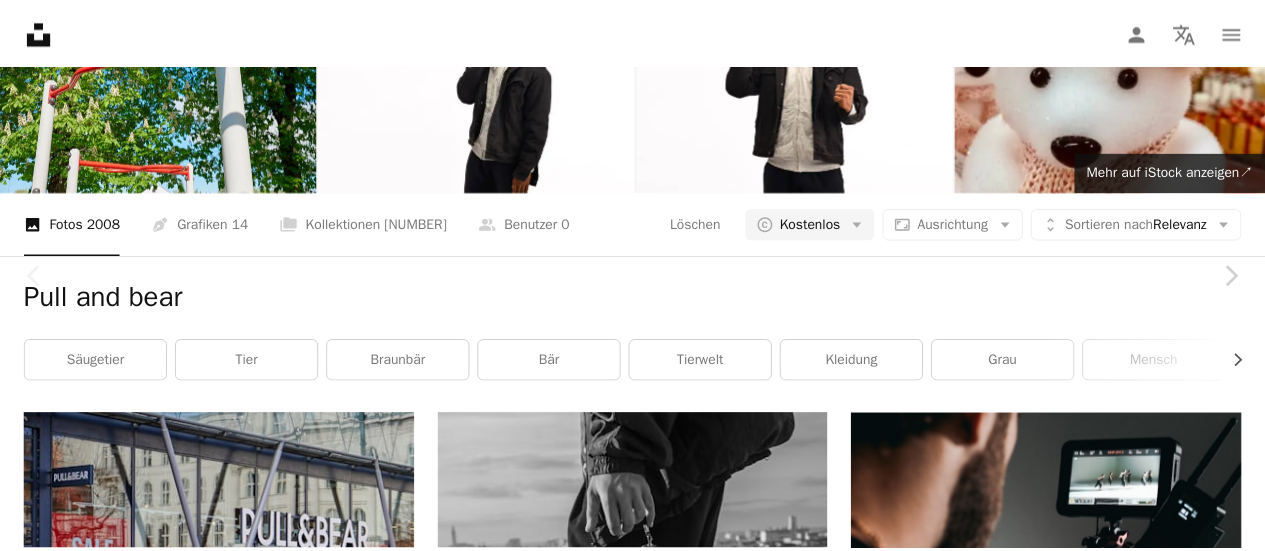 scroll, scrollTop: 78, scrollLeft: 0, axis: vertical 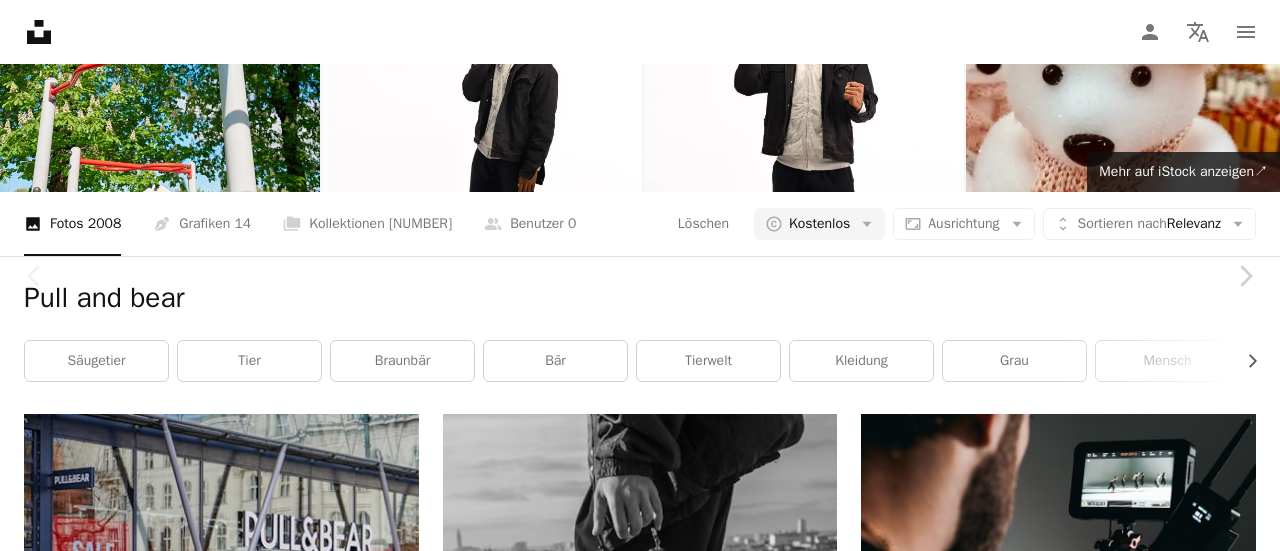 click on "An X shape Chevron left Chevron right M. Rennim rennim_m A heart A plus sign Kostenlos herunterladen Chevron down Zoom in Aufrufe 33.496 Downloads 265 A forward-right arrow Teilen Info icon Info More Actions A map marker [CITY], Pull & Bear, Vörösmarty tér, [COUNTRY] Calendar outlined Veröffentlicht am 5. März 2022 Camera SONY, ZV-E10 Safety Kostenlos zu verwenden im Rahmen der Unsplash Lizenz Ausverkauf [CITY] [COUNTRY] Bürgersteig Schaufenster Gebäude Stadt Mensch Buch grau städtisch Tür Laden Stadt Einkaufszentrum Veröffentlichung Schaufensterauslage Kostenlose Fotos Ähnliche Premium-Bilder auf iStock durchsuchen | 20 % Rabatt mit Aktionscode UNSPLASH20 Mehr auf iStock anzeigen ↗ Ähnliche Bilder A heart A plus sign [FIRST] [LAST] Für Anfragen verfügbar A checkmark inside of a circle Arrow pointing down Plus sign for Unsplash+ A heart A plus sign [FIRST] [LAST] Für Unsplash+ A lock Herunterladen A heart A plus sign [FIRST] [LAST] Für Anfragen verfügbar Arrow pointing down" at bounding box center (640, 4188) 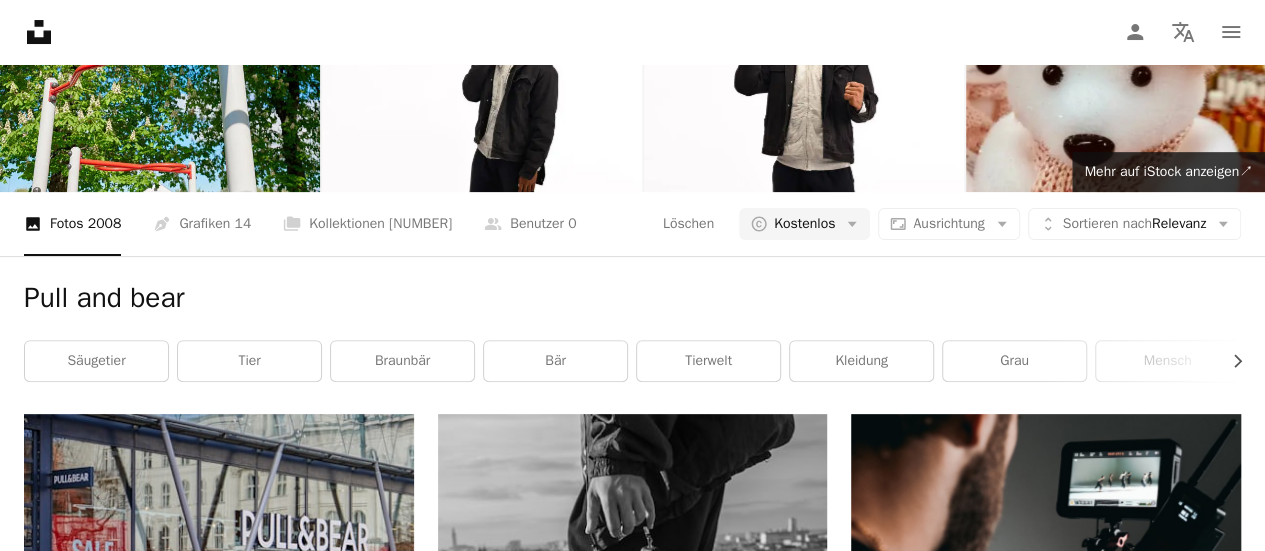 scroll, scrollTop: 0, scrollLeft: 0, axis: both 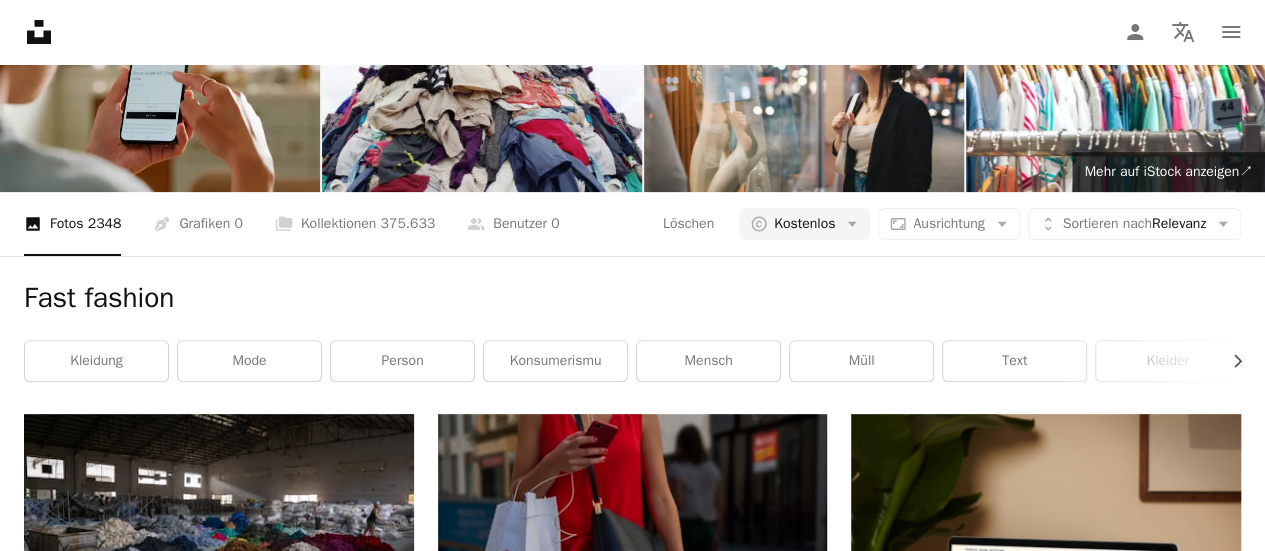 click on "**********" at bounding box center [603, -53] 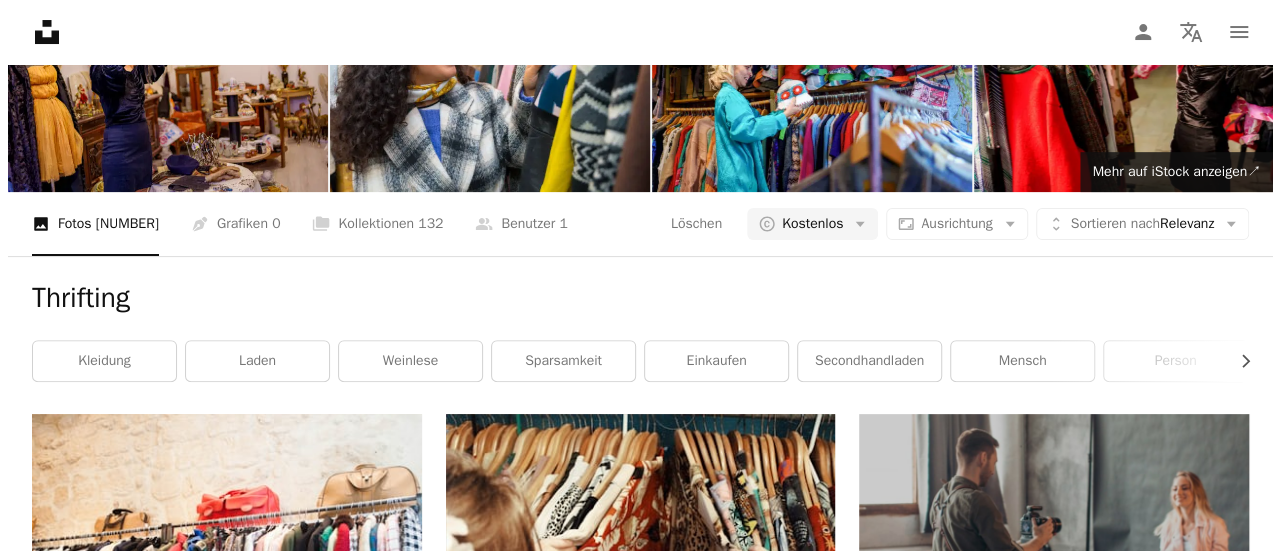 scroll, scrollTop: 2619, scrollLeft: 0, axis: vertical 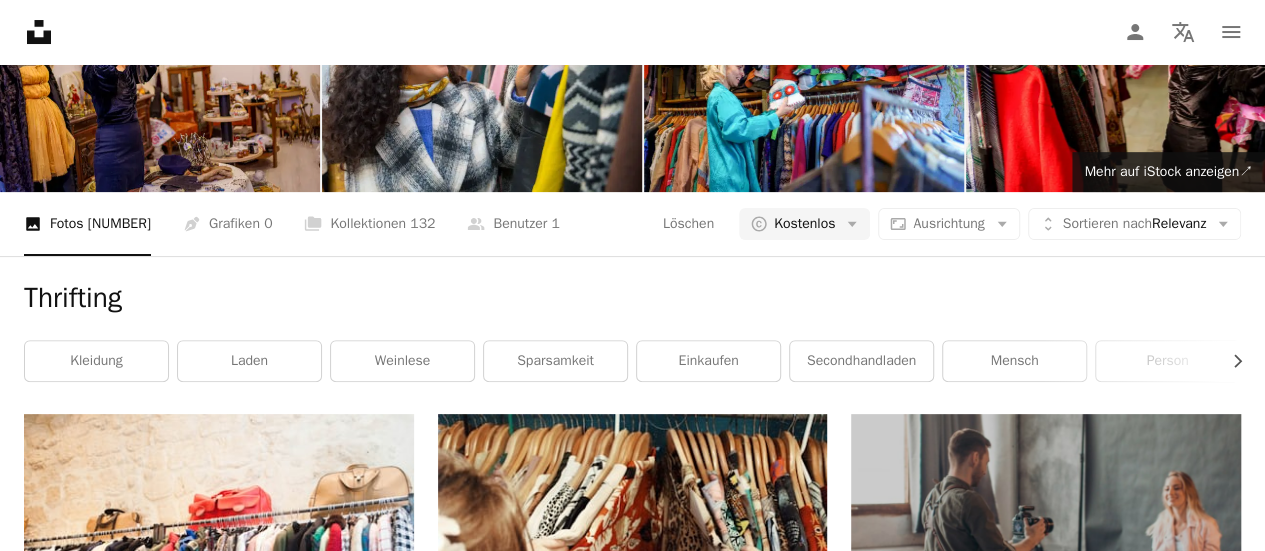 click at bounding box center [633, 2613] 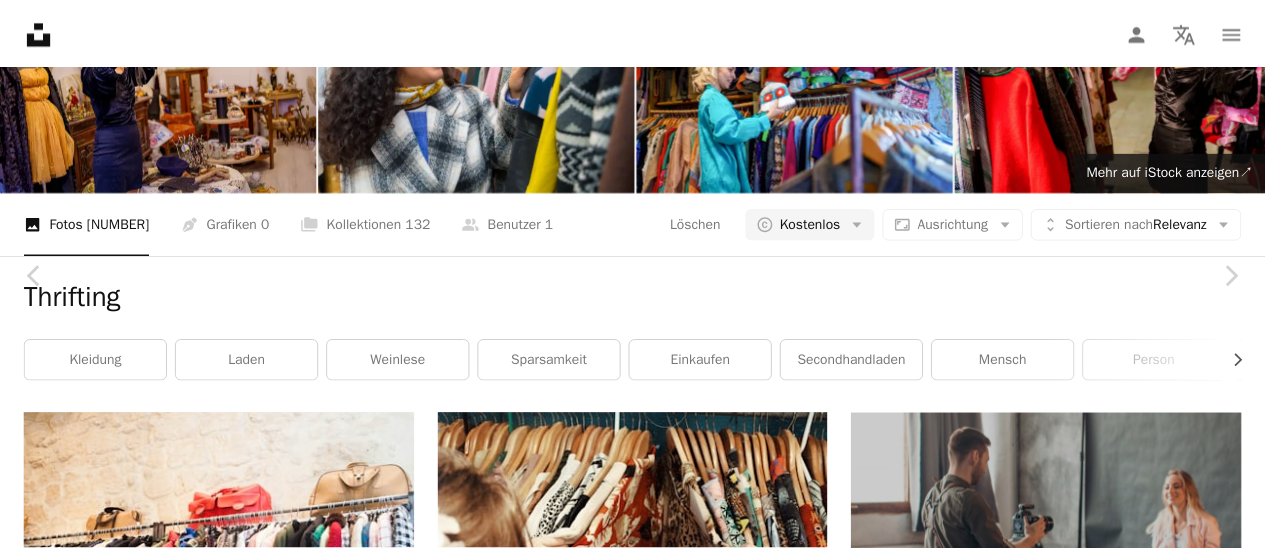 scroll, scrollTop: 166, scrollLeft: 0, axis: vertical 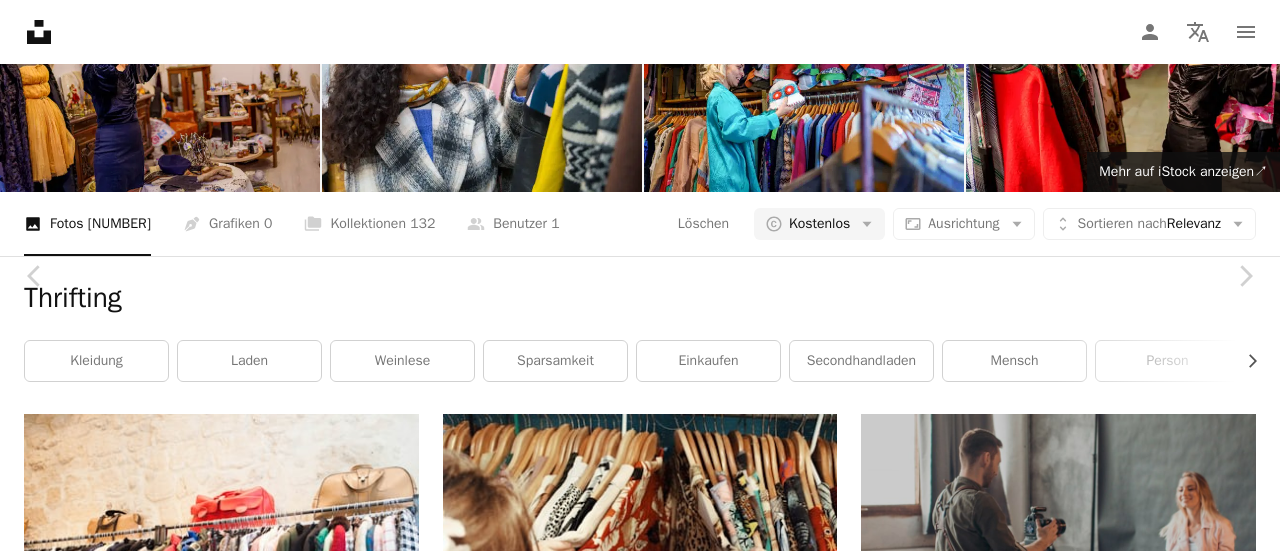 click on "Kostenlos herunterladen" at bounding box center [1049, 7826] 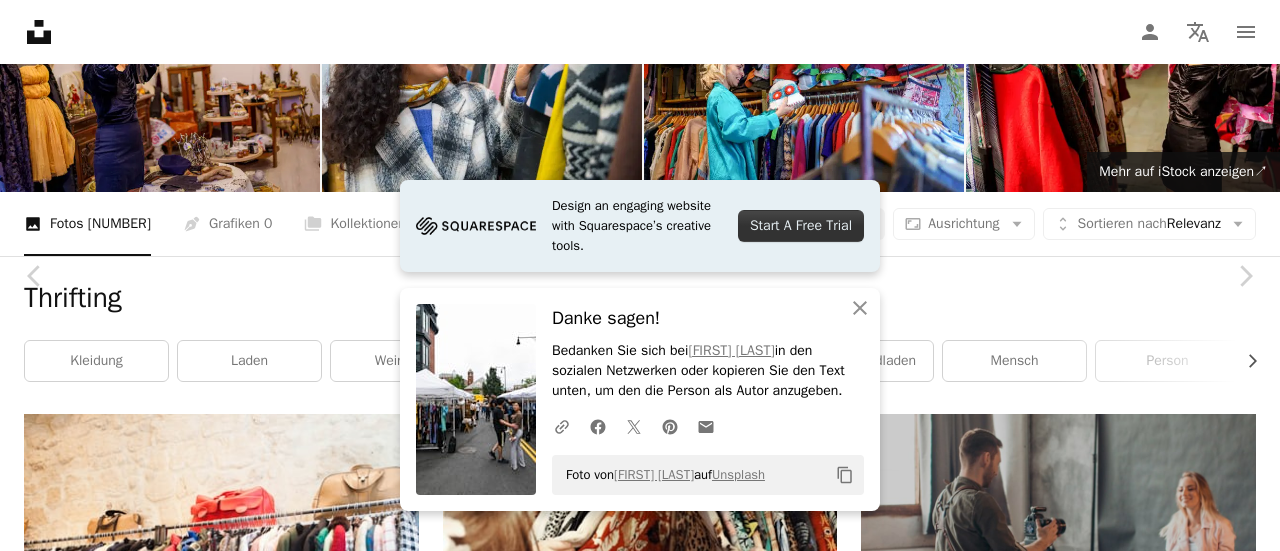 click on "An X shape Chevron left Chevron right An X shape Schließen Danke sagen! Bedanken Sie sich bei  [FIRST] [LAST]  in den sozialen Netzwerken oder kopieren Sie den Text unten, um den die Person als Autor anzugeben. A URL sharing icon (chains) Facebook icon X (formerly Twitter) icon Pinterest icon An envelope Foto von  [FIRST] [LAST]  auf  Unsplash
Copy content [FIRST] [LAST] Für Anfragen verfügbar A checkmark inside of a circle A heart A plus sign Kostenlos herunterladen Chevron down Zoom in Aufrufe 51.118 Downloads 194 A forward-right arrow Teilen Info icon Info More Actions A map marker Cambridge, MA, [COUNTRY] Calendar outlined Veröffentlicht am  29. September 2024 Camera NIKON CORPORATION, NIKON D850 Safety Kostenlos zu verwenden im Rahmen der  Unsplash Lizenz Volk Straße Gemeinschaft Einkaufen Kleidung Straße Menge Kleider Laden draußen Spaß Boston Nachbarschaft bewölkt Cambridge Massachusetts Sparsamkeit sparsam" at bounding box center [640, 8070] 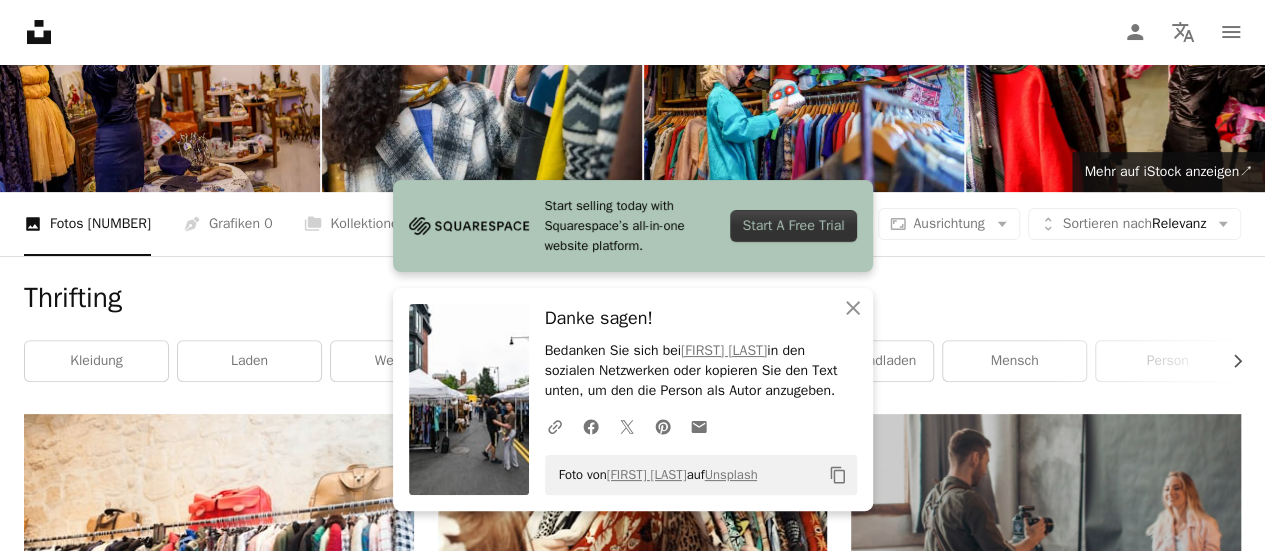 scroll, scrollTop: 2882, scrollLeft: 0, axis: vertical 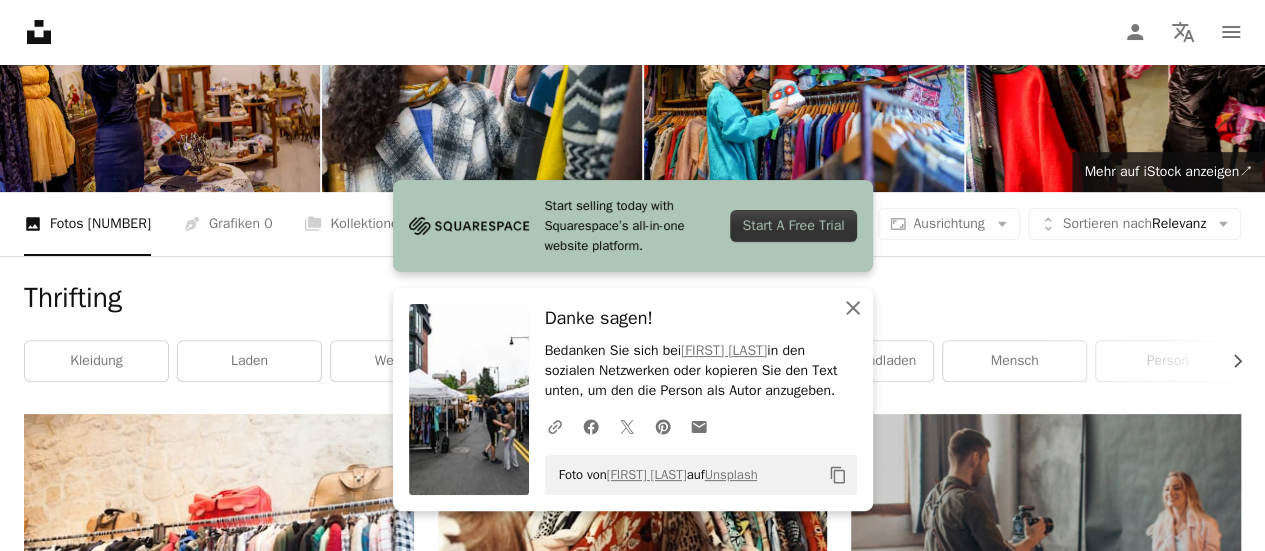 click on "An X shape Schließen" at bounding box center [853, 308] 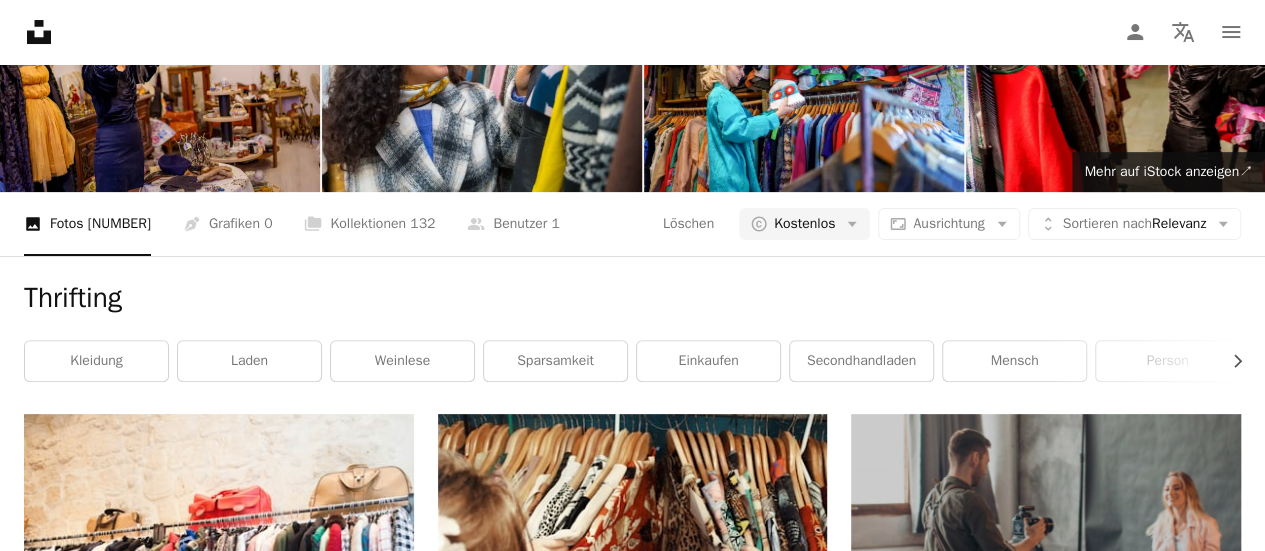 scroll, scrollTop: 3043, scrollLeft: 0, axis: vertical 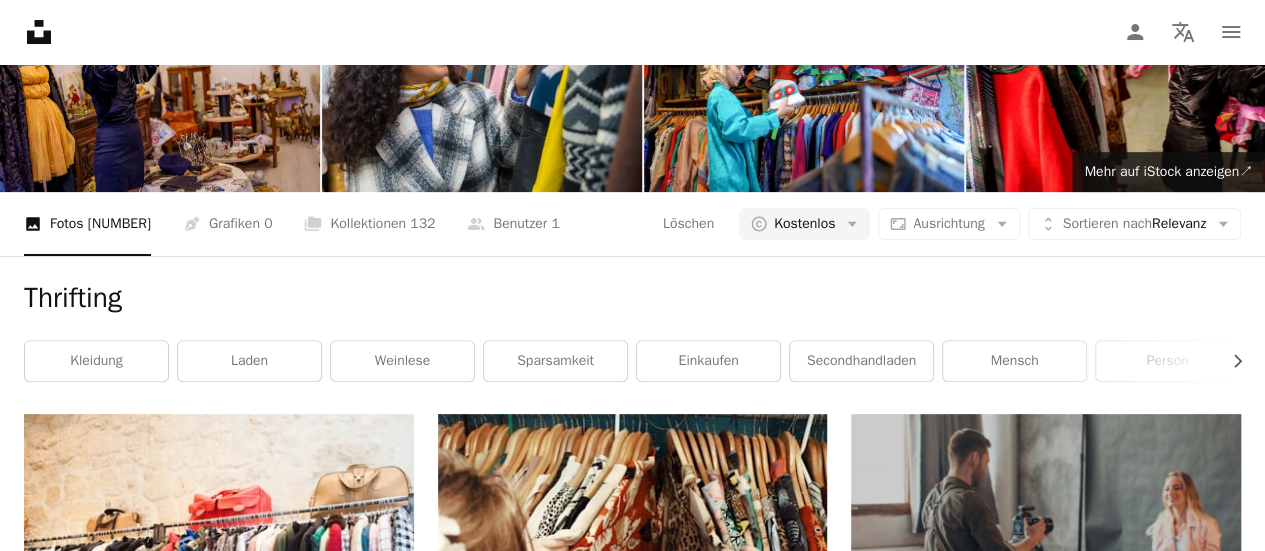 click at bounding box center [633, 3284] 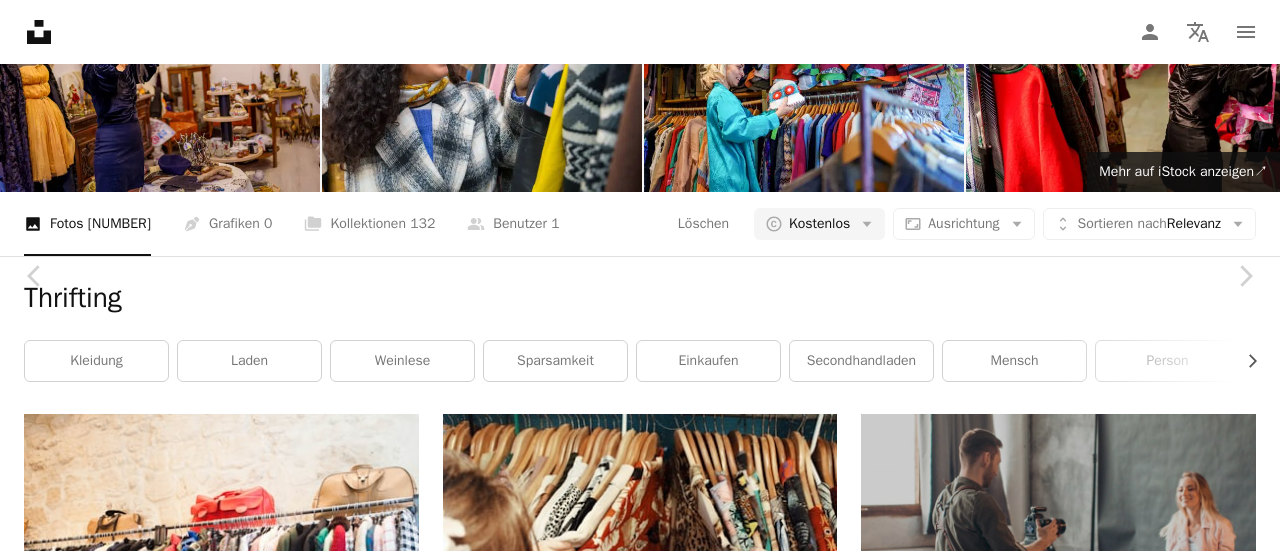 click on "Kostenlos herunterladen" at bounding box center [1049, 7842] 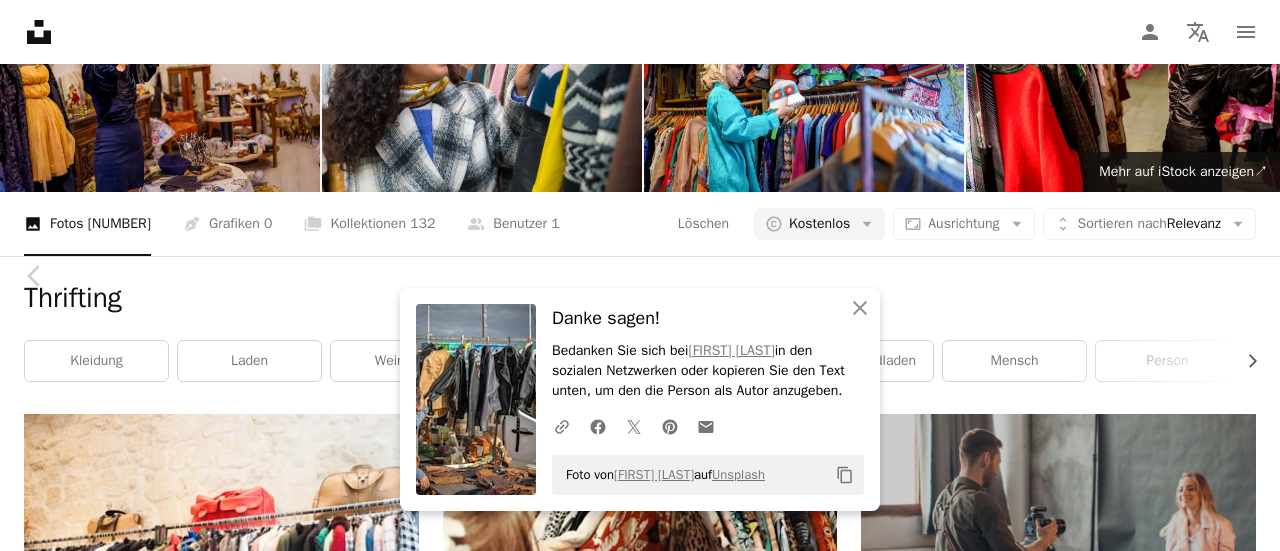 click on "Chevron right" at bounding box center (1245, 276) 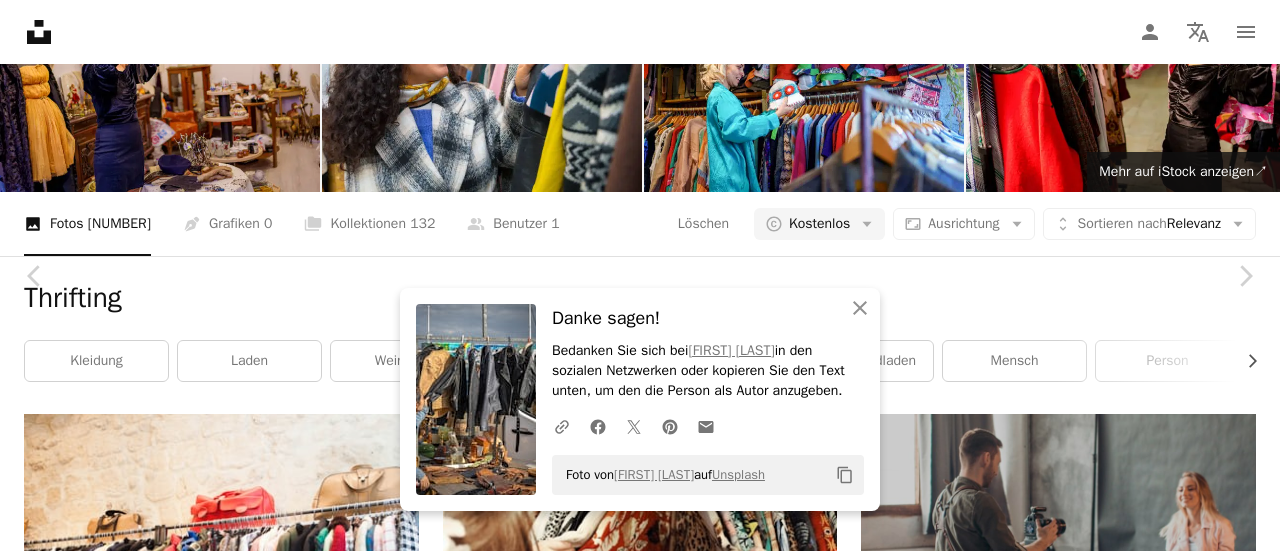 click on "An X shape Chevron left Chevron right An X shape Schließen Danke sagen! Bedanken Sie sich bei  [FIRST] [LAST]  in den sozialen Netzwerken oder kopieren Sie den Text unten, um den die Person als Autor anzugeben. A URL sharing icon (chains) Facebook icon X (formerly Twitter) icon Pinterest icon An envelope Foto von  [FIRST] [LAST]  auf  Unsplash
Copy content [FIRST] [LAST] Für Anfragen verfügbar A checkmark inside of a circle A heart A plus sign Kostenlos herunterladen Chevron down Zoom in Aufrufe 3.931 Downloads 62 A forward-right arrow Teilen Info icon Info More Actions Calendar outlined Veröffentlicht am  24. Februar 2025 Camera Canon, EOS 2000D Safety Kostenlos zu verwenden im Rahmen der  Unsplash Lizenz Einkaufen retro Markt Leder Jacke Sekundenzeiger Sparsamkeit sparsam frau Mensch Weiblich Erwachsene Junge Männlich Kind Kind Jeans Denim Hose Mantel Public Domain-Bilder Ähnliche Premium-Bilder auf iStock durchsuchen  |  20 % Rabatt mit Aktionscode UNSPLASH20 Mehr auf iStock anzeigen  ↗ A heart" at bounding box center (640, 8070) 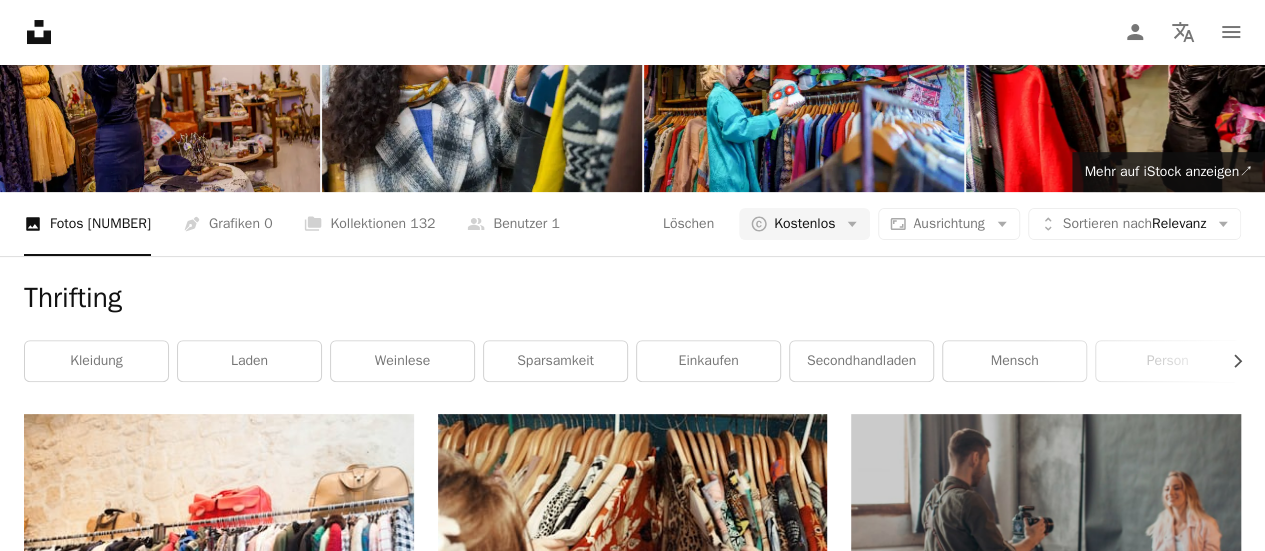 scroll, scrollTop: 256, scrollLeft: 0, axis: vertical 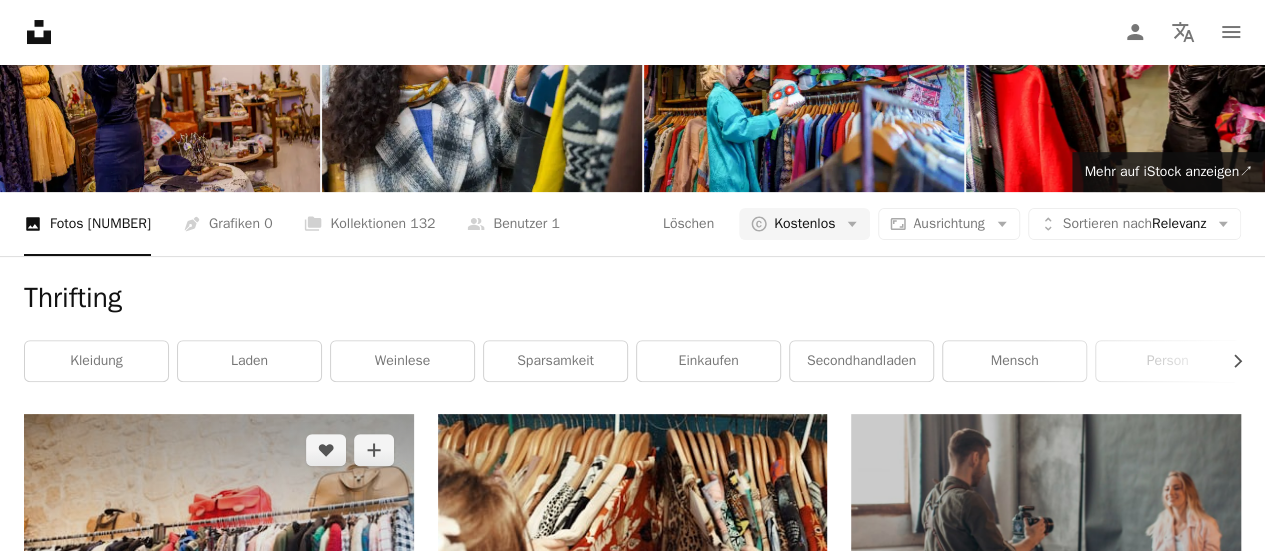 click at bounding box center (219, 543) 